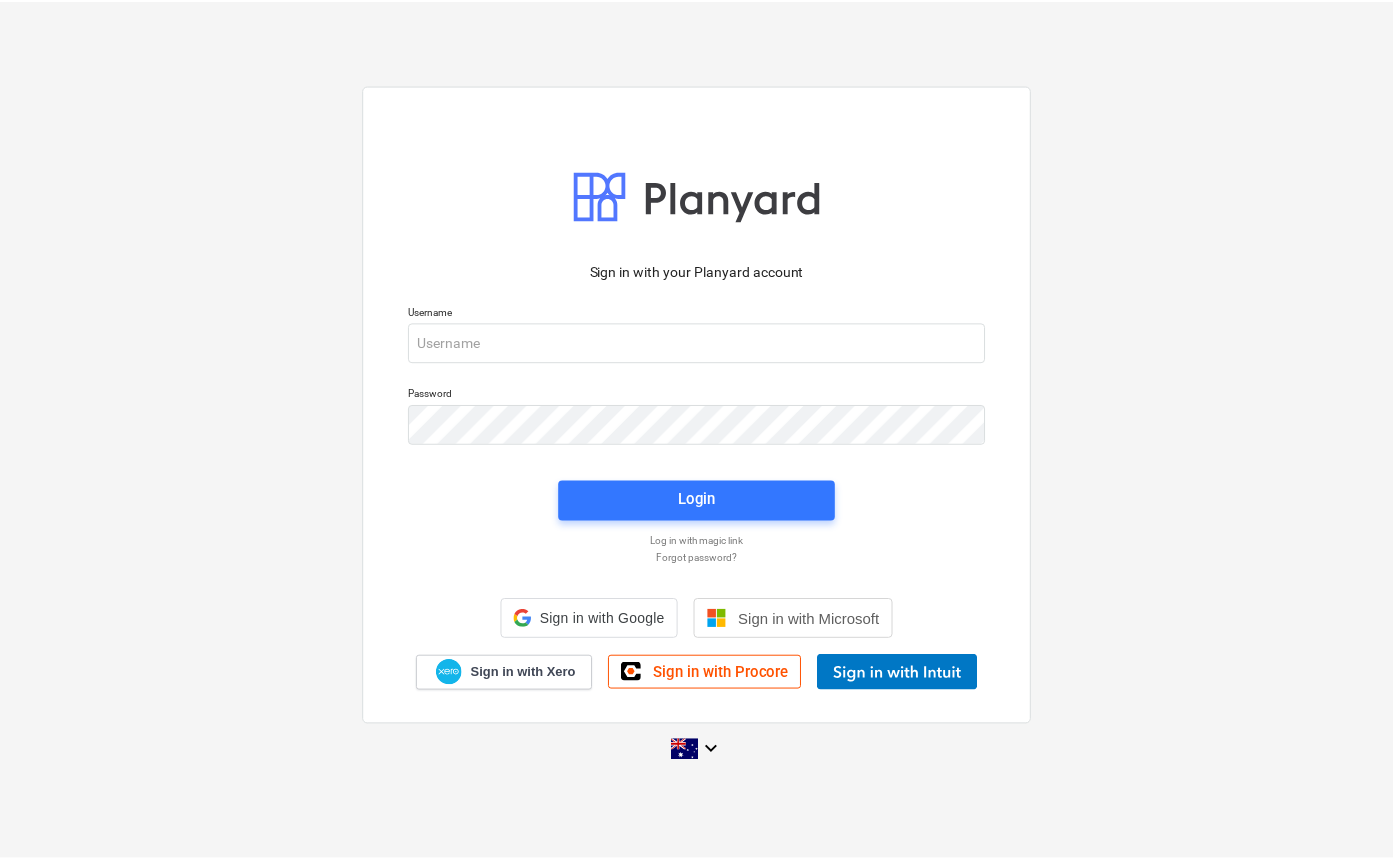scroll, scrollTop: 0, scrollLeft: 0, axis: both 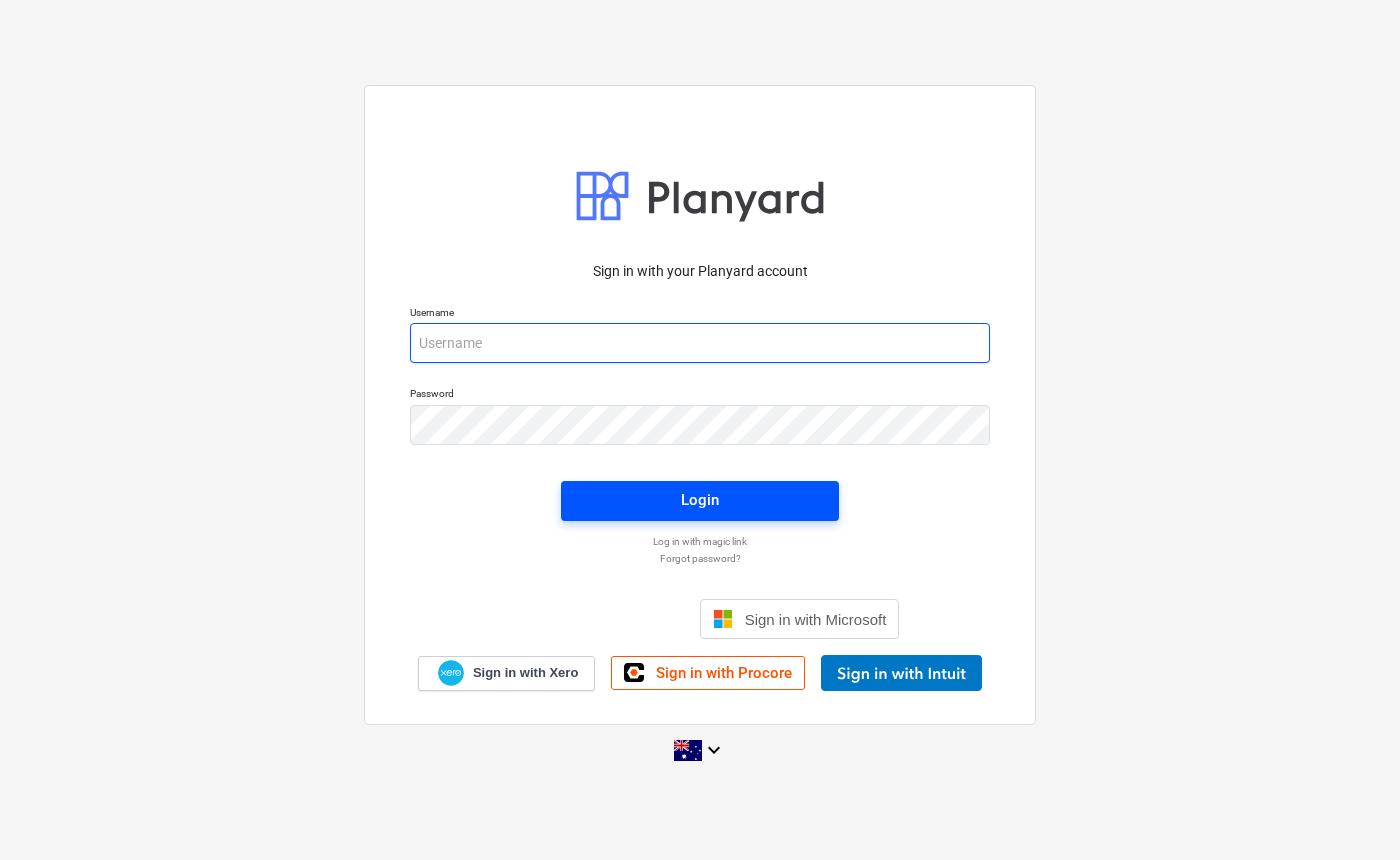type on "[EMAIL_ADDRESS][DOMAIN_NAME]" 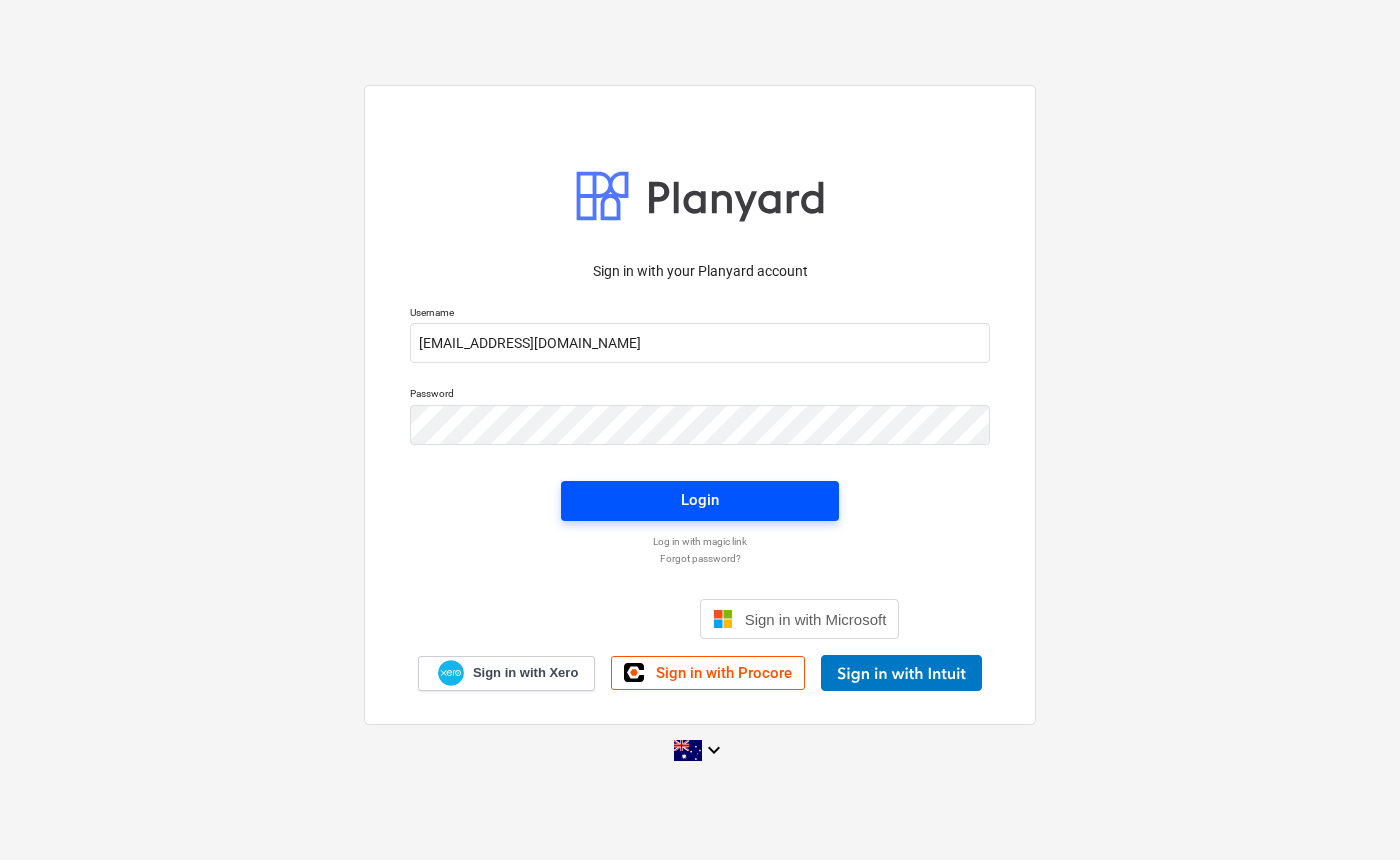 click on "Login" at bounding box center (700, 500) 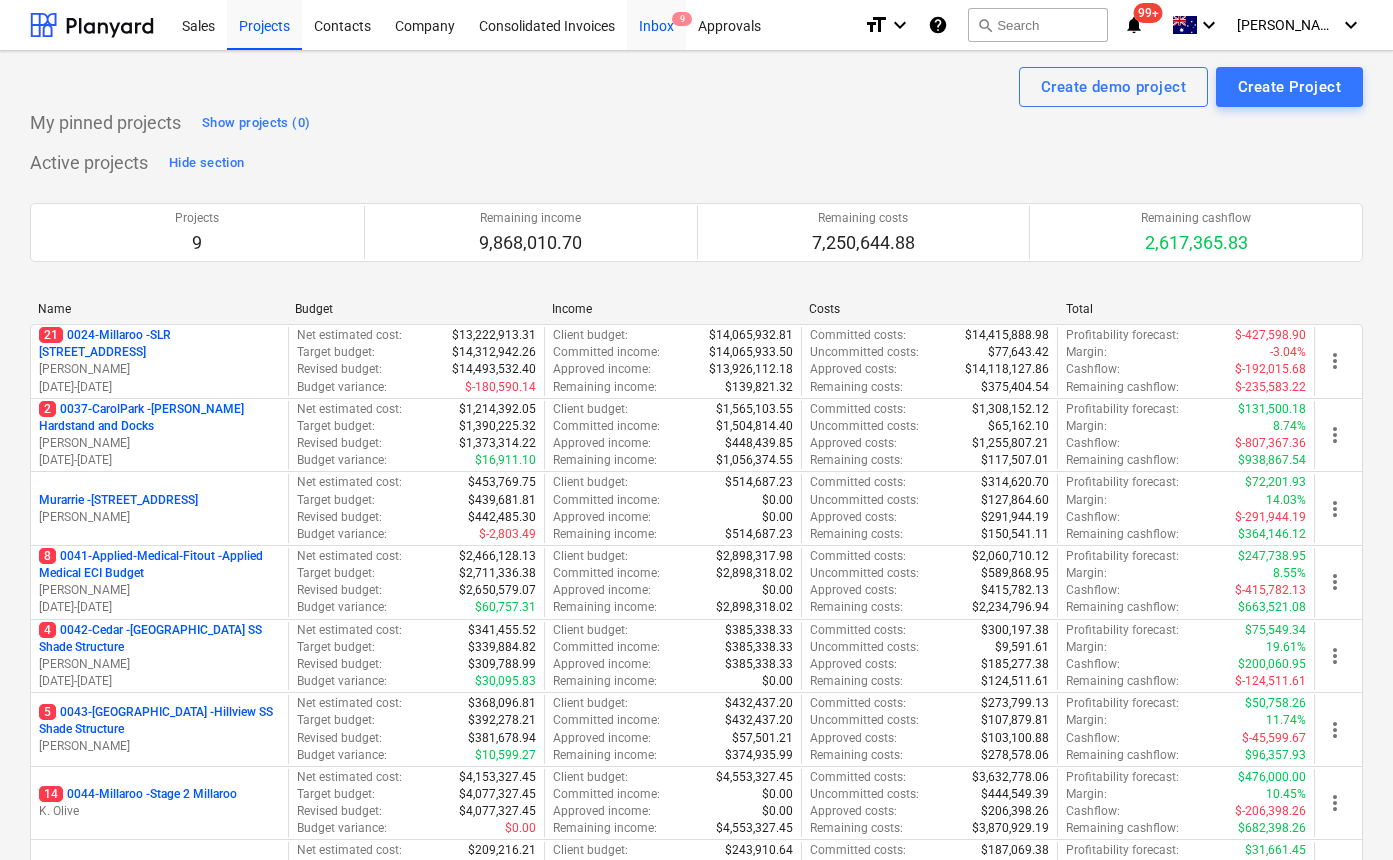 click on "Inbox 9" at bounding box center (656, 24) 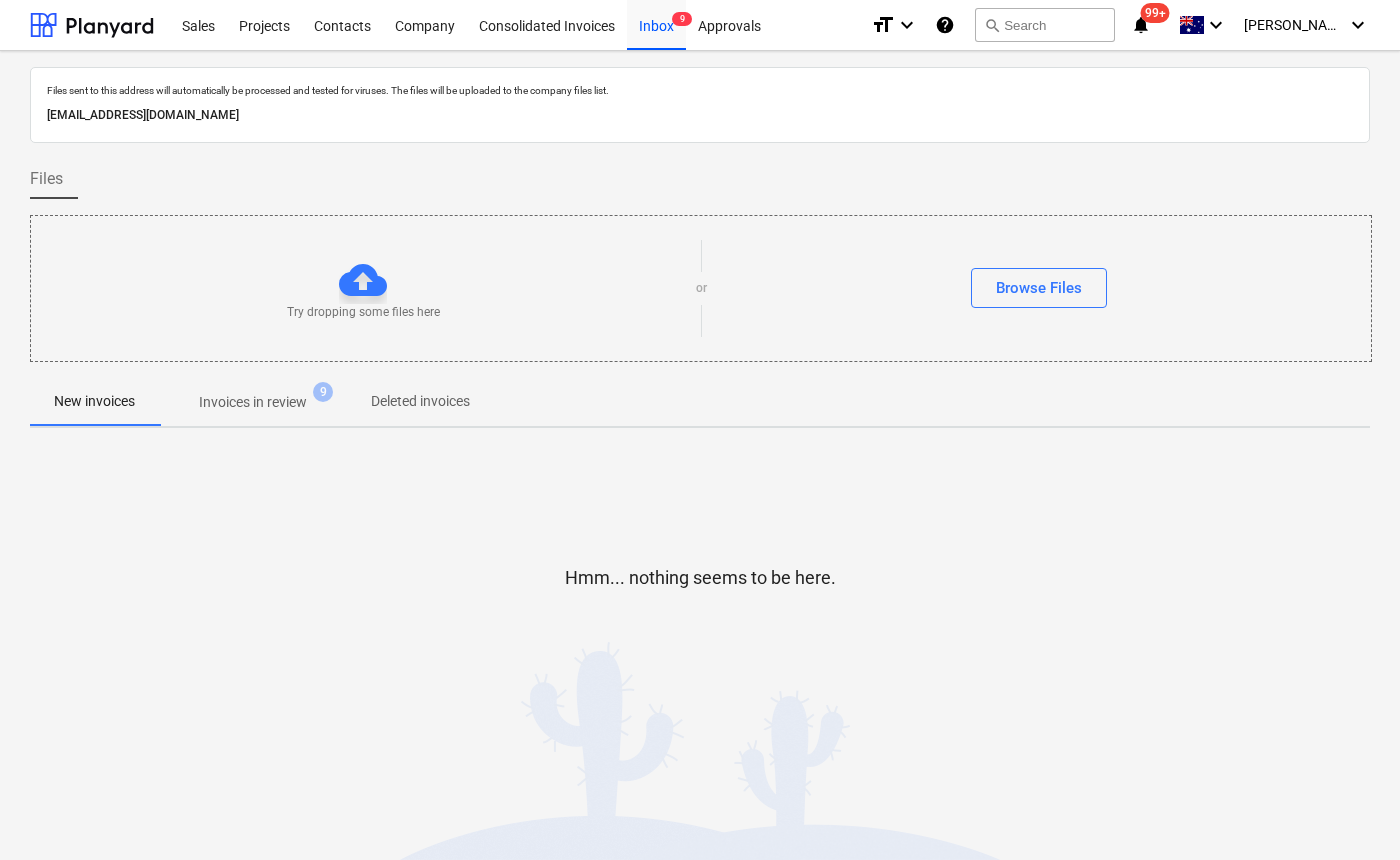 click on "Invoices in review 9" at bounding box center [253, 402] 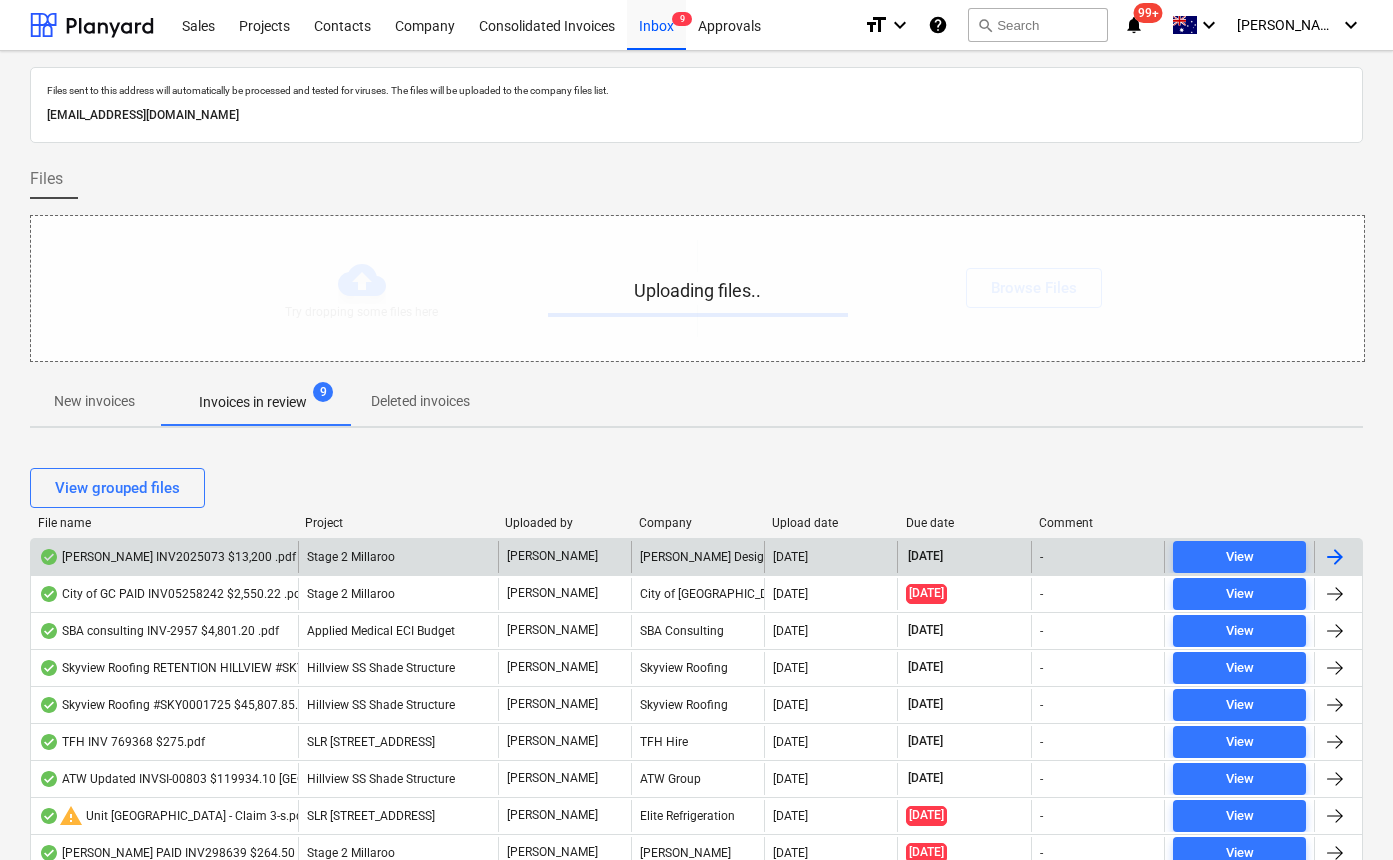 scroll, scrollTop: 129, scrollLeft: 0, axis: vertical 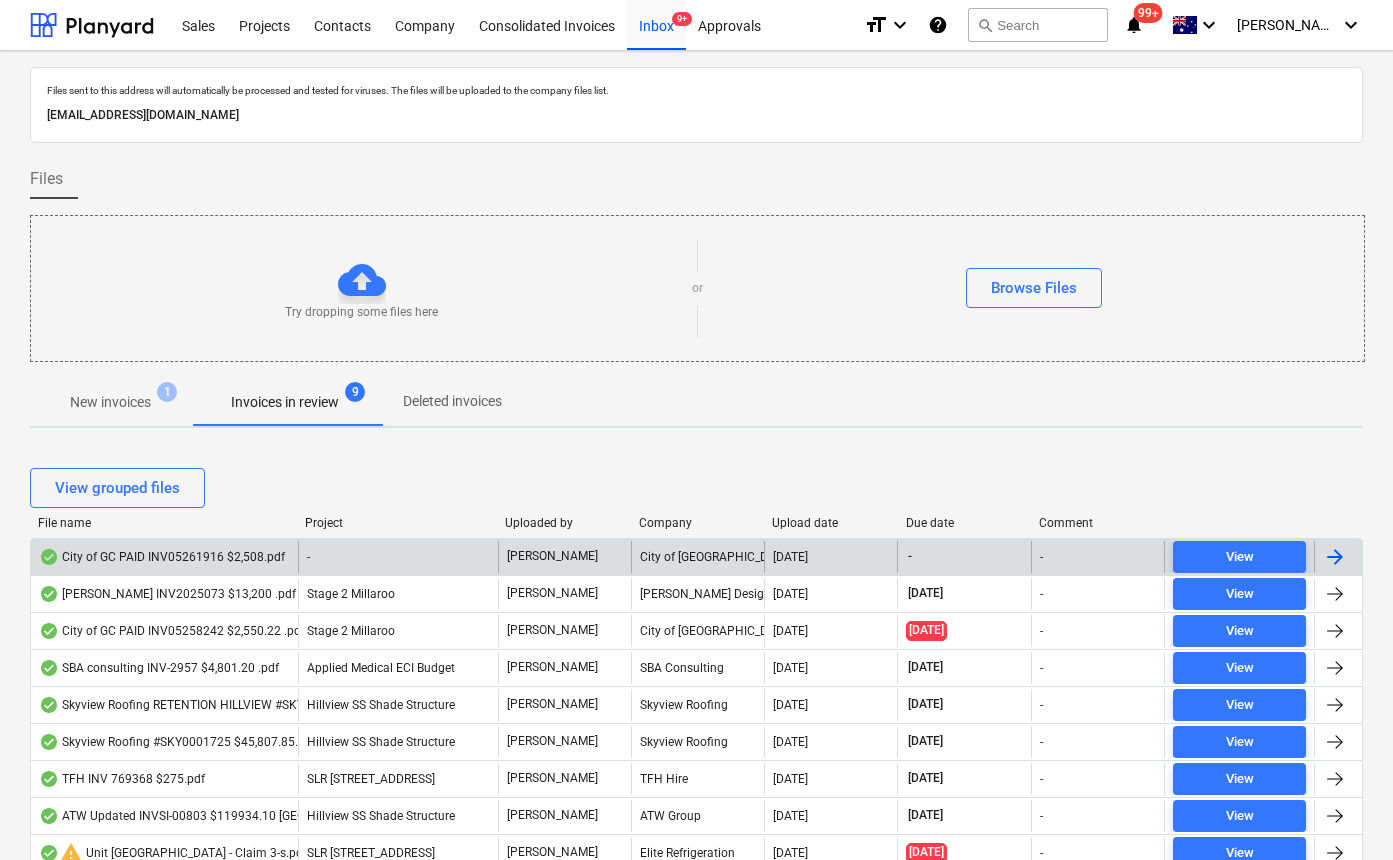 click on "City of GC PAID INV05261916 $2,508.pdf" at bounding box center [162, 557] 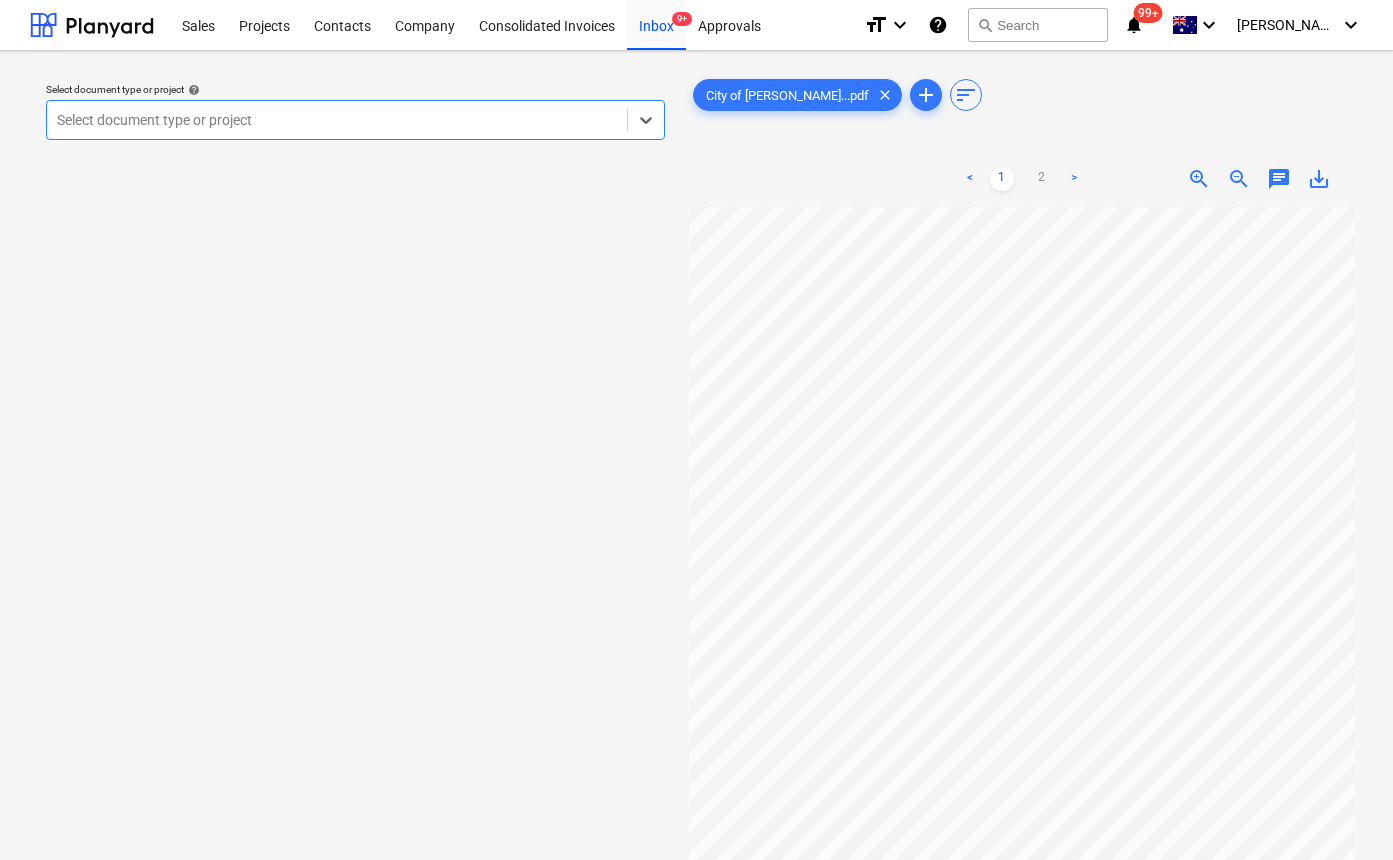 click at bounding box center [337, 120] 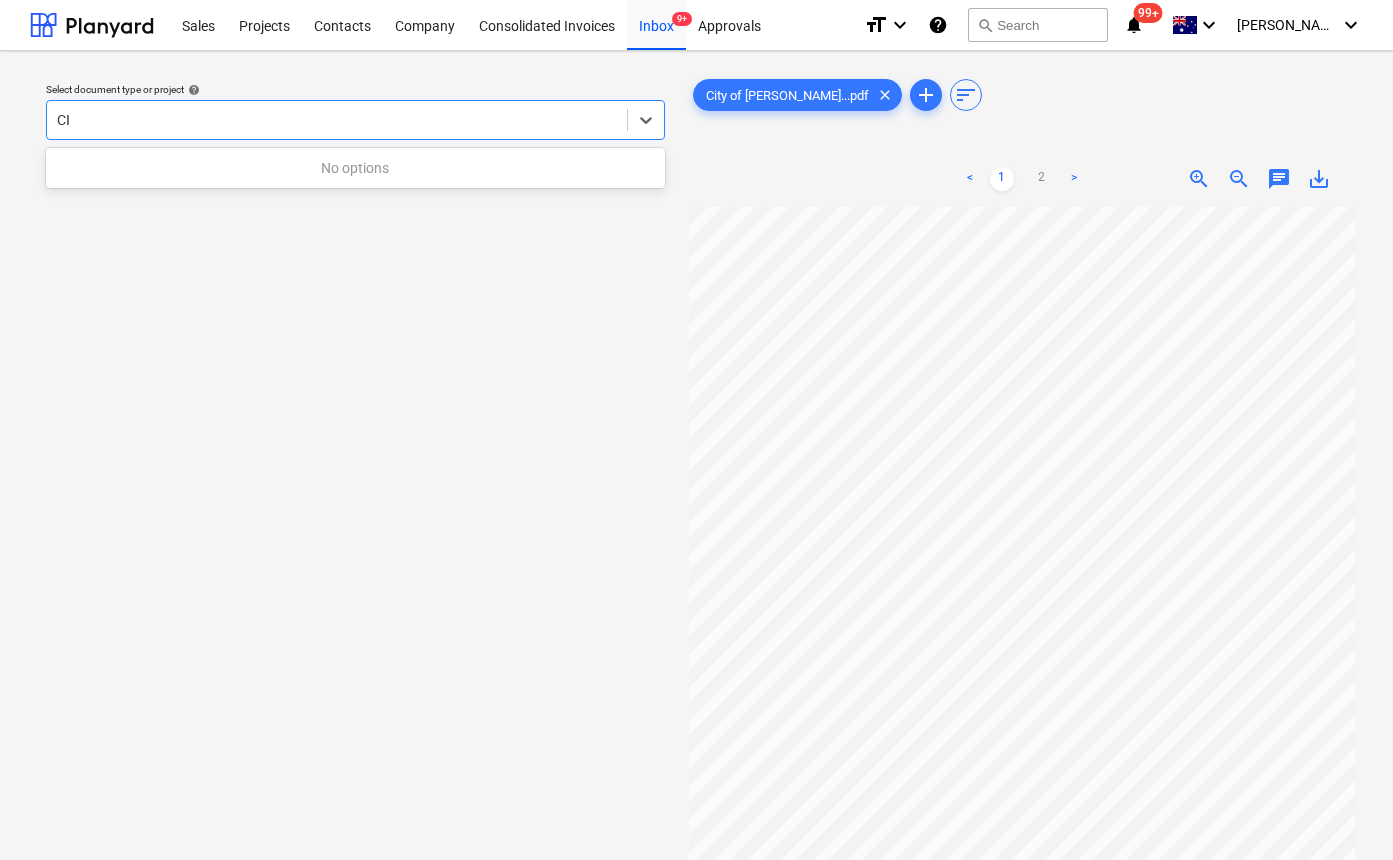 type on "C" 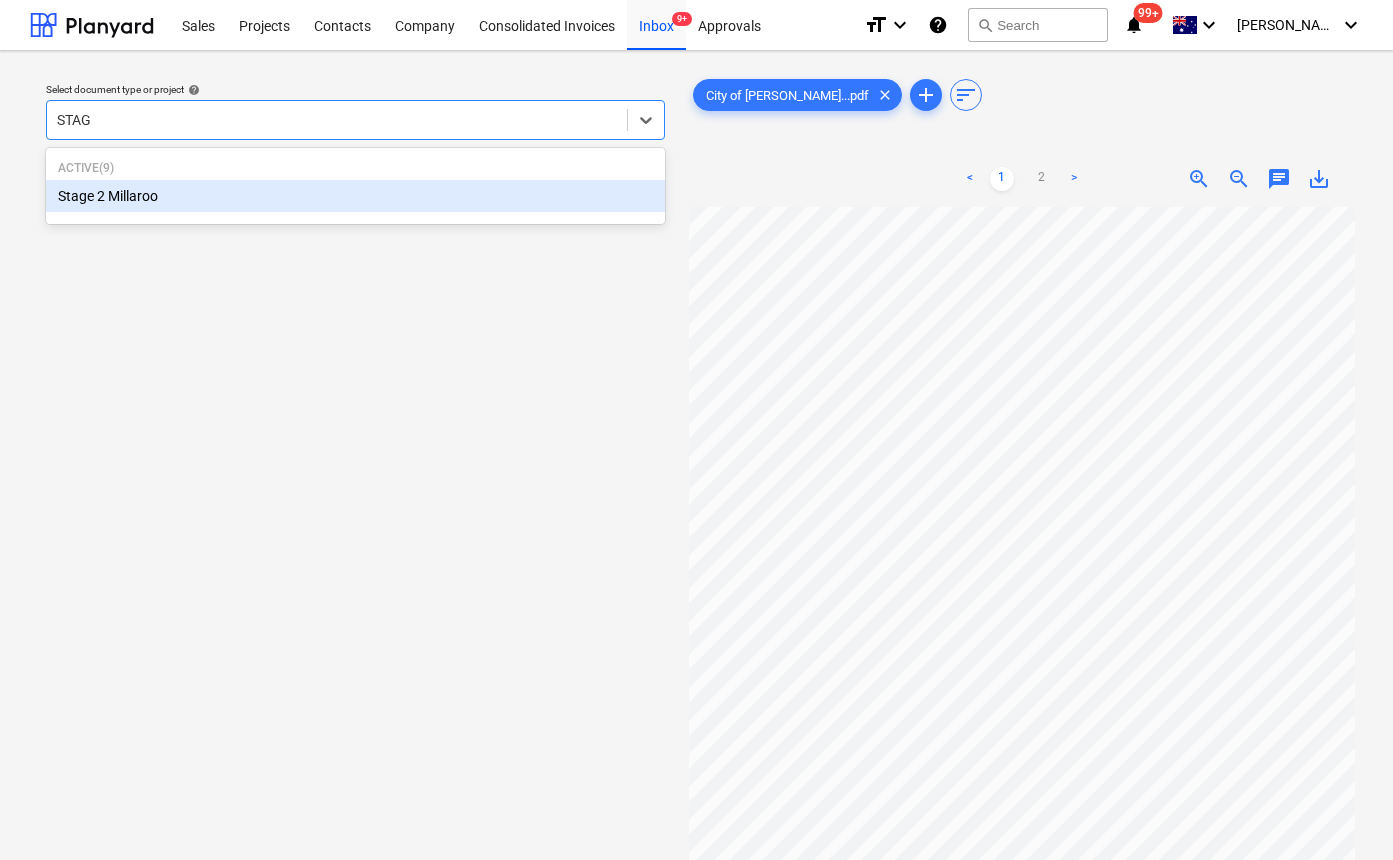 type on "STAGE" 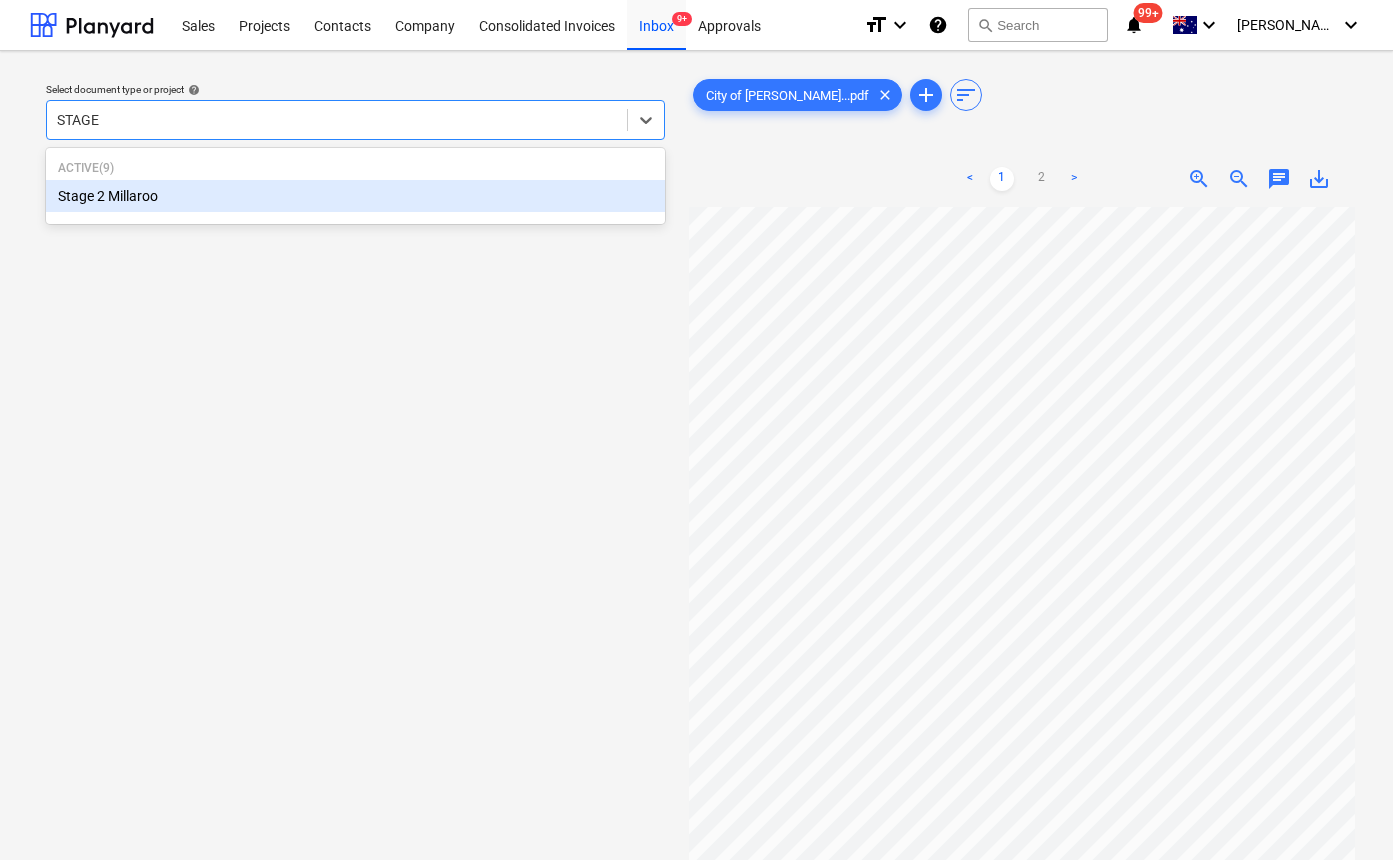 click on "Stage 2 Millaroo" at bounding box center (355, 196) 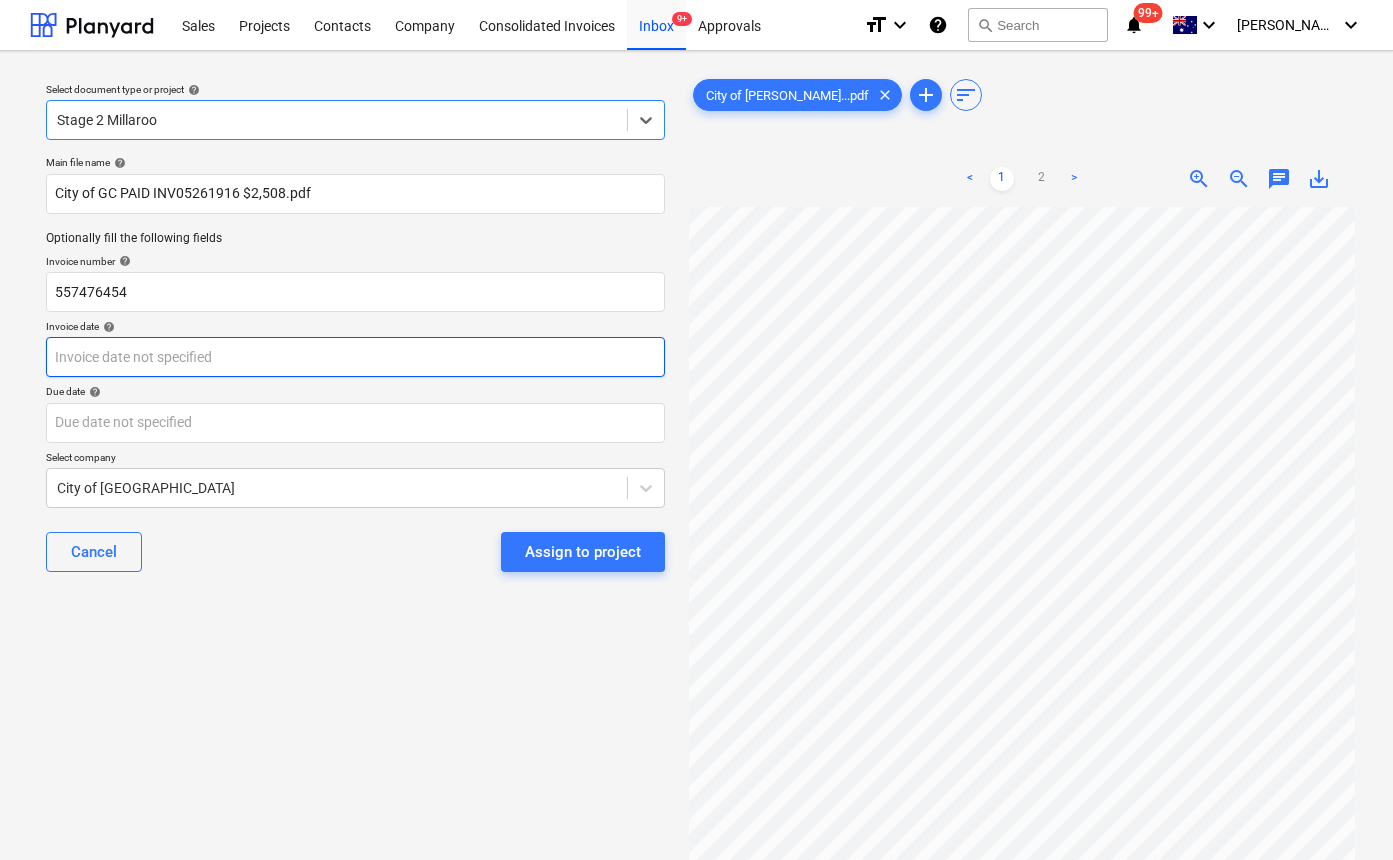 click on "Sales Projects Contacts Company Consolidated Invoices Inbox 9+ Approvals format_size keyboard_arrow_down help search Search notifications 99+ keyboard_arrow_down [PERSON_NAME] keyboard_arrow_down Select document type or project help option Stage 2 Millaroo, selected.   Select is focused ,type to refine list, press Down to open the menu,  Stage 2 Millaroo Main file name help City of GC PAID INV05261916 $2,508.pdf Optionally fill the following fields Invoice number help 557476454 Invoice date help Press the down arrow key to interact with the calendar and
select a date. Press the question mark key to get the keyboard shortcuts for changing dates. Due date help Press the down arrow key to interact with the calendar and
select a date. Press the question mark key to get the keyboard shortcuts for changing dates. Select company City of [GEOGRAPHIC_DATA]   Cancel Assign to project City of [PERSON_NAME]...pdf clear add sort < 1 2 > zoom_in zoom_out chat 0 save_alt" at bounding box center [696, 430] 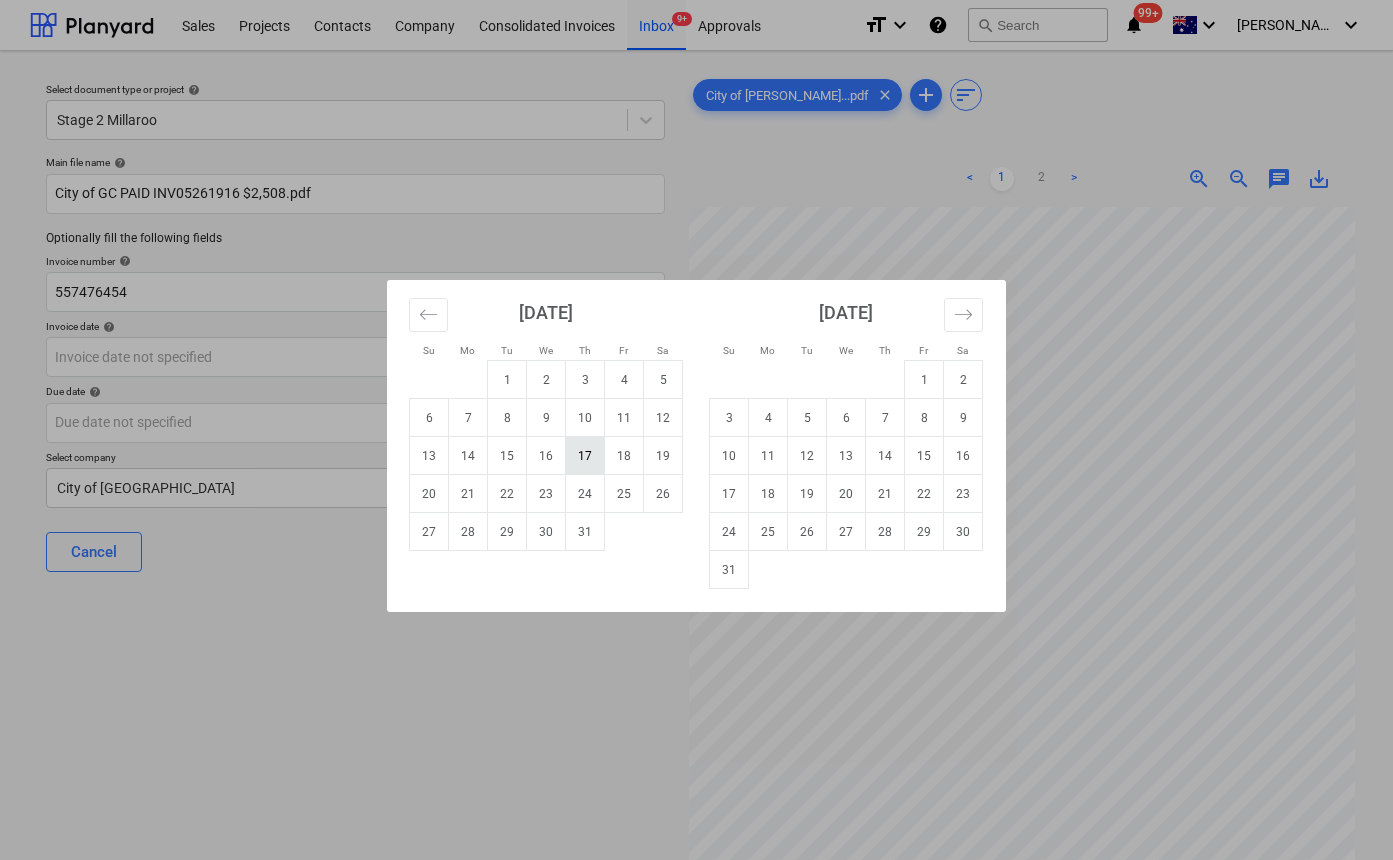 click on "17" at bounding box center [585, 456] 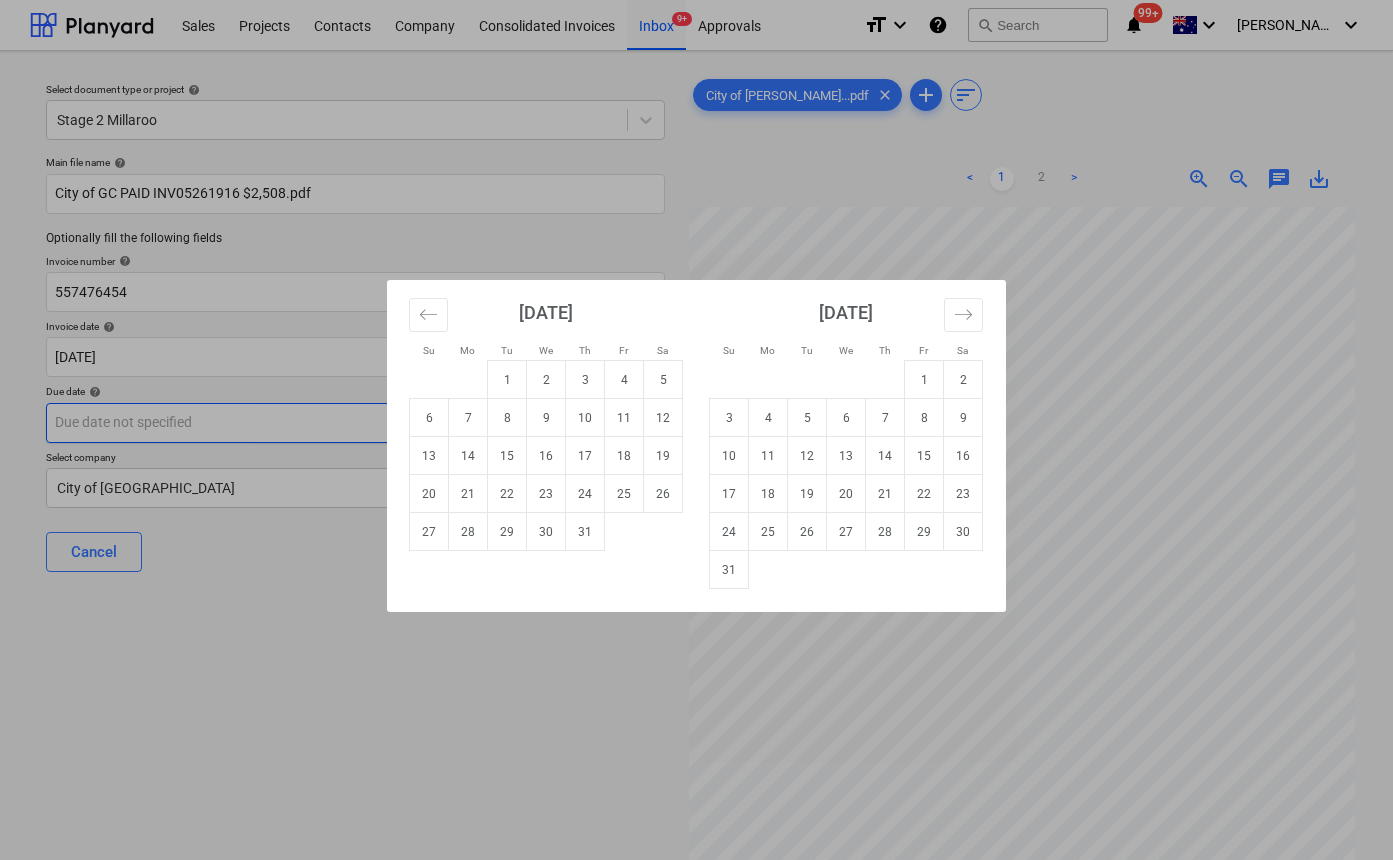 click on "Sales Projects Contacts Company Consolidated Invoices Inbox 9+ Approvals format_size keyboard_arrow_down help search Search notifications 99+ keyboard_arrow_down [PERSON_NAME] keyboard_arrow_down Select document type or project help Stage 2 Millaroo Main file name help City of GC PAID INV05261916 $2,508.pdf Optionally fill the following fields Invoice number help 557476454 Invoice date help [DATE] 17.07.2025 Press the down arrow key to interact with the calendar and
select a date. Press the question mark key to get the keyboard shortcuts for changing dates. Due date help Press the down arrow key to interact with the calendar and
select a date. Press the question mark key to get the keyboard shortcuts for changing dates. Select company City of [GEOGRAPHIC_DATA]   Cancel Assign to project City of [PERSON_NAME]...pdf clear add sort < 1 2 > zoom_in zoom_out chat 0 save_alt
Su Mo Tu We Th Fr Sa Su Mo Tu We Th Fr Sa [DATE] 1 2 3 4 5 6 7 8 9 10 11 12 13 14 15 16 17 18 19 20 21 22 23 24 25 26 27 28 29 30 1" at bounding box center (696, 430) 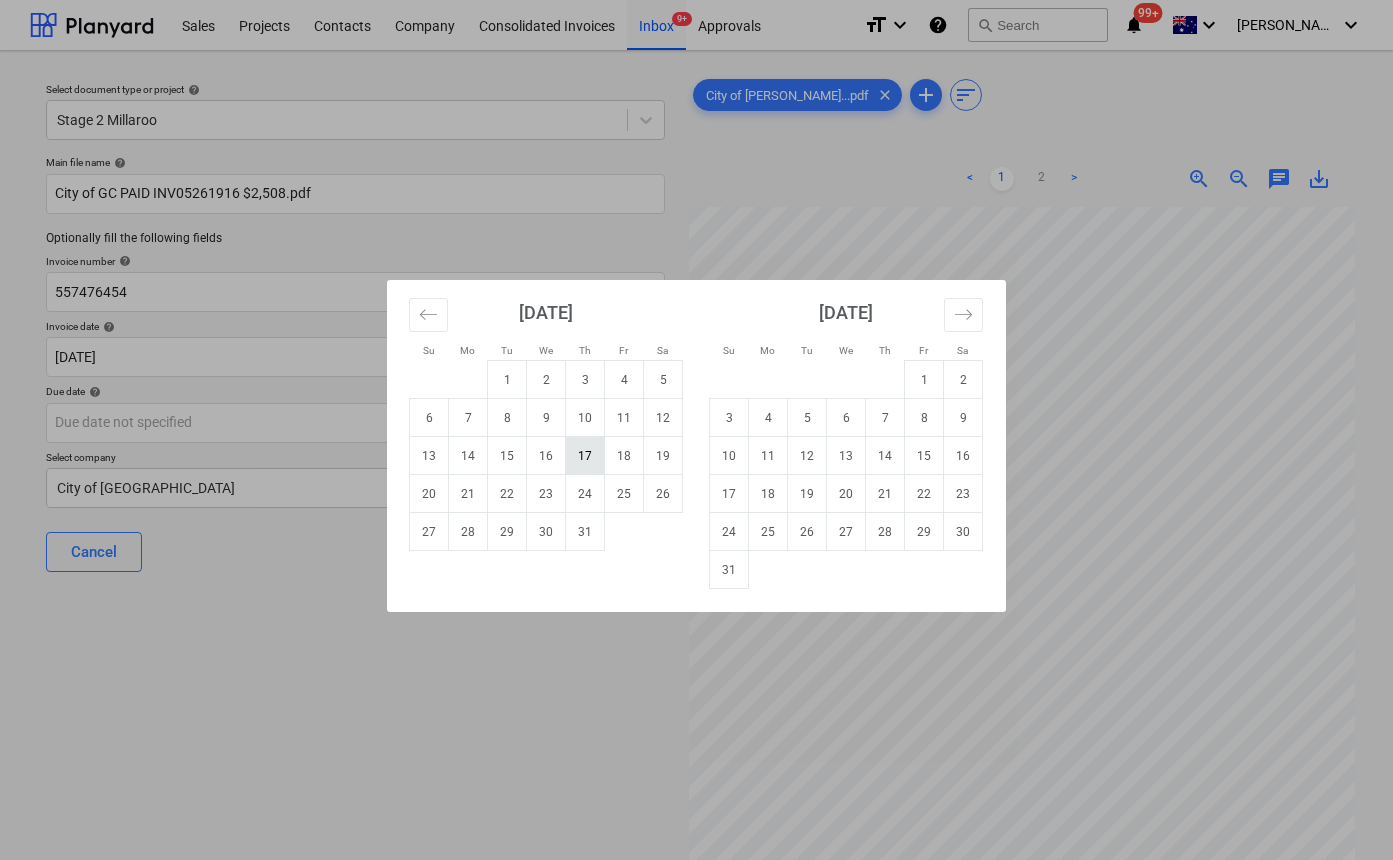 click on "17" at bounding box center [585, 456] 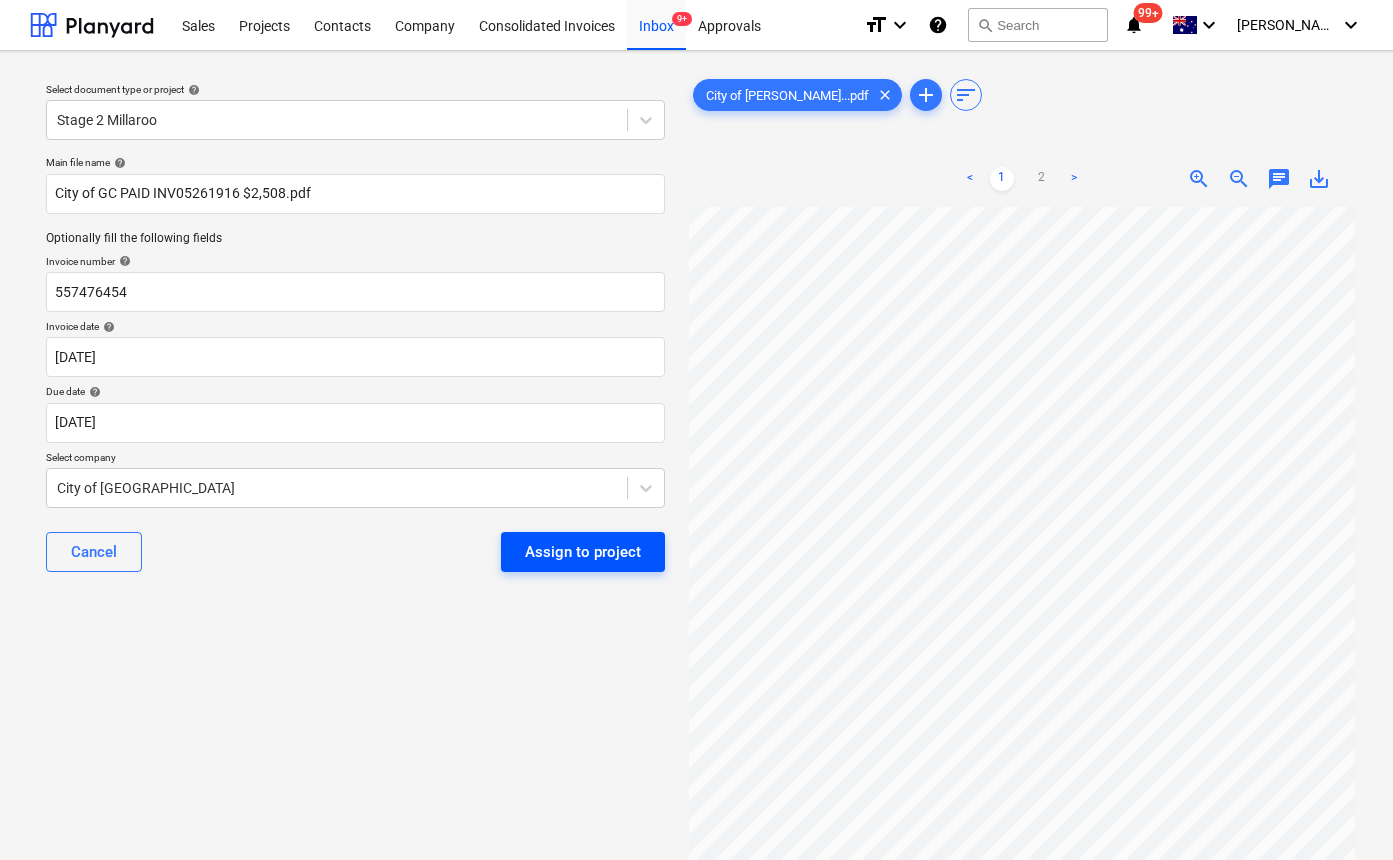 click on "Assign to project" at bounding box center [583, 552] 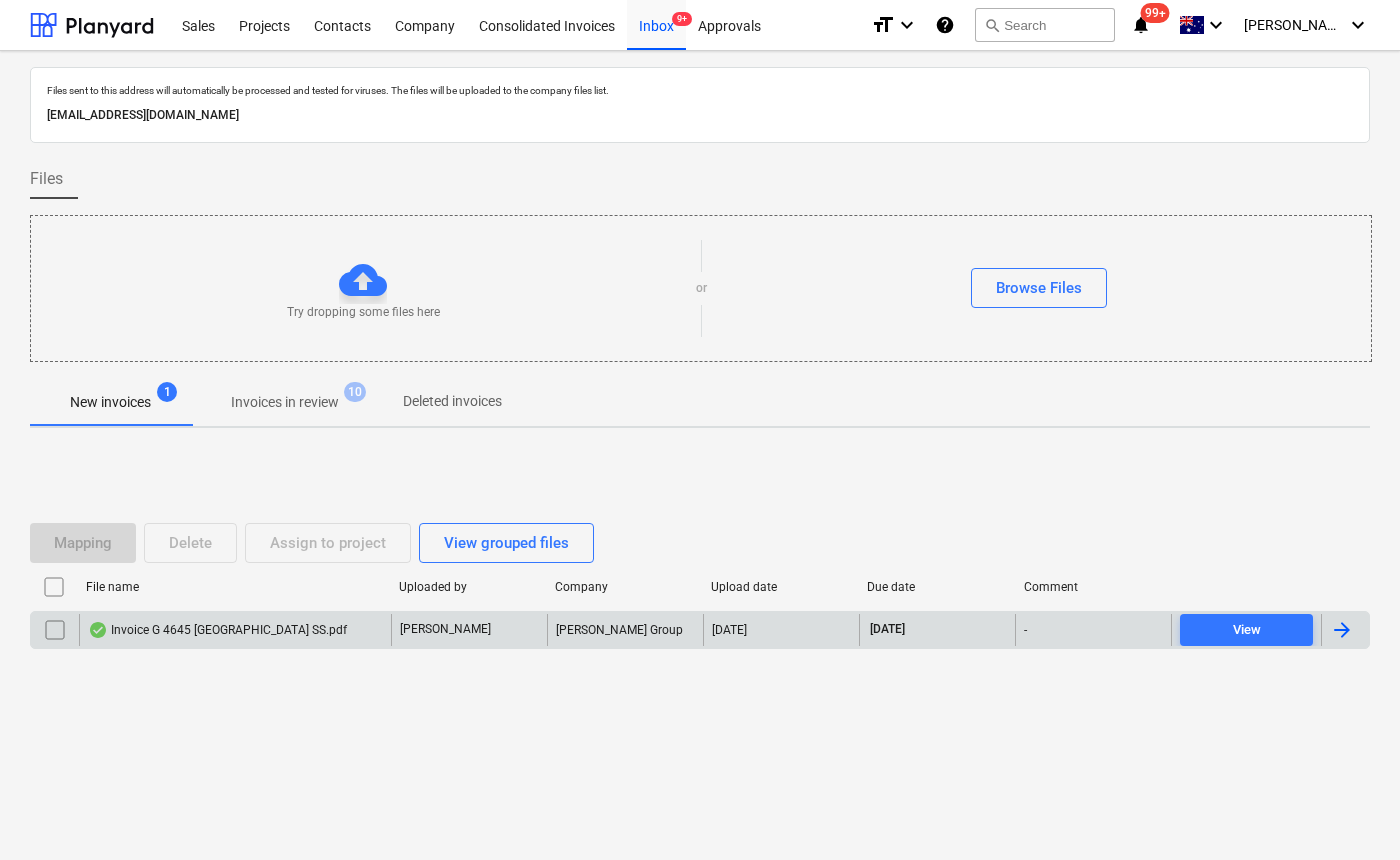 click at bounding box center (55, 630) 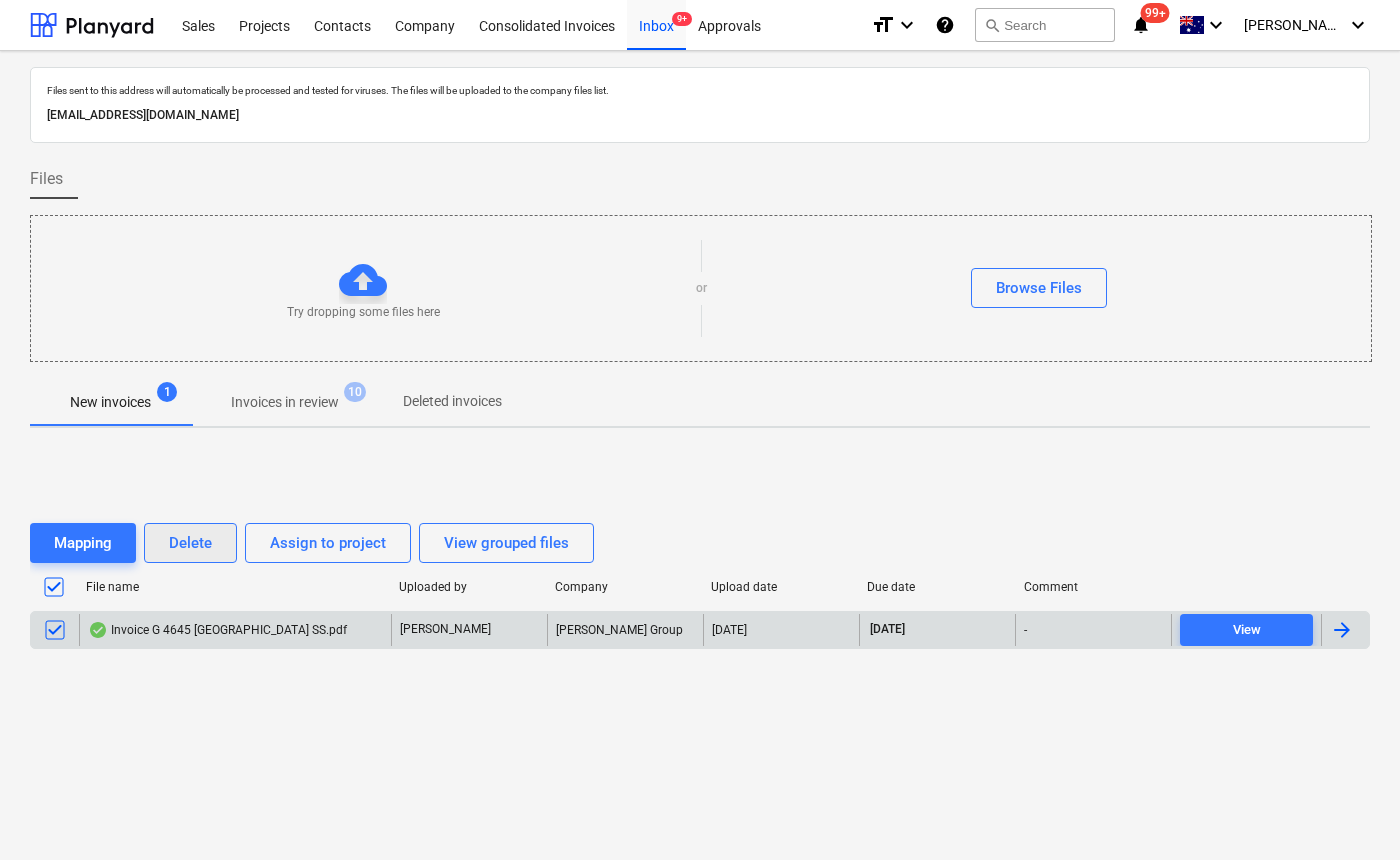 click on "Delete" at bounding box center [190, 543] 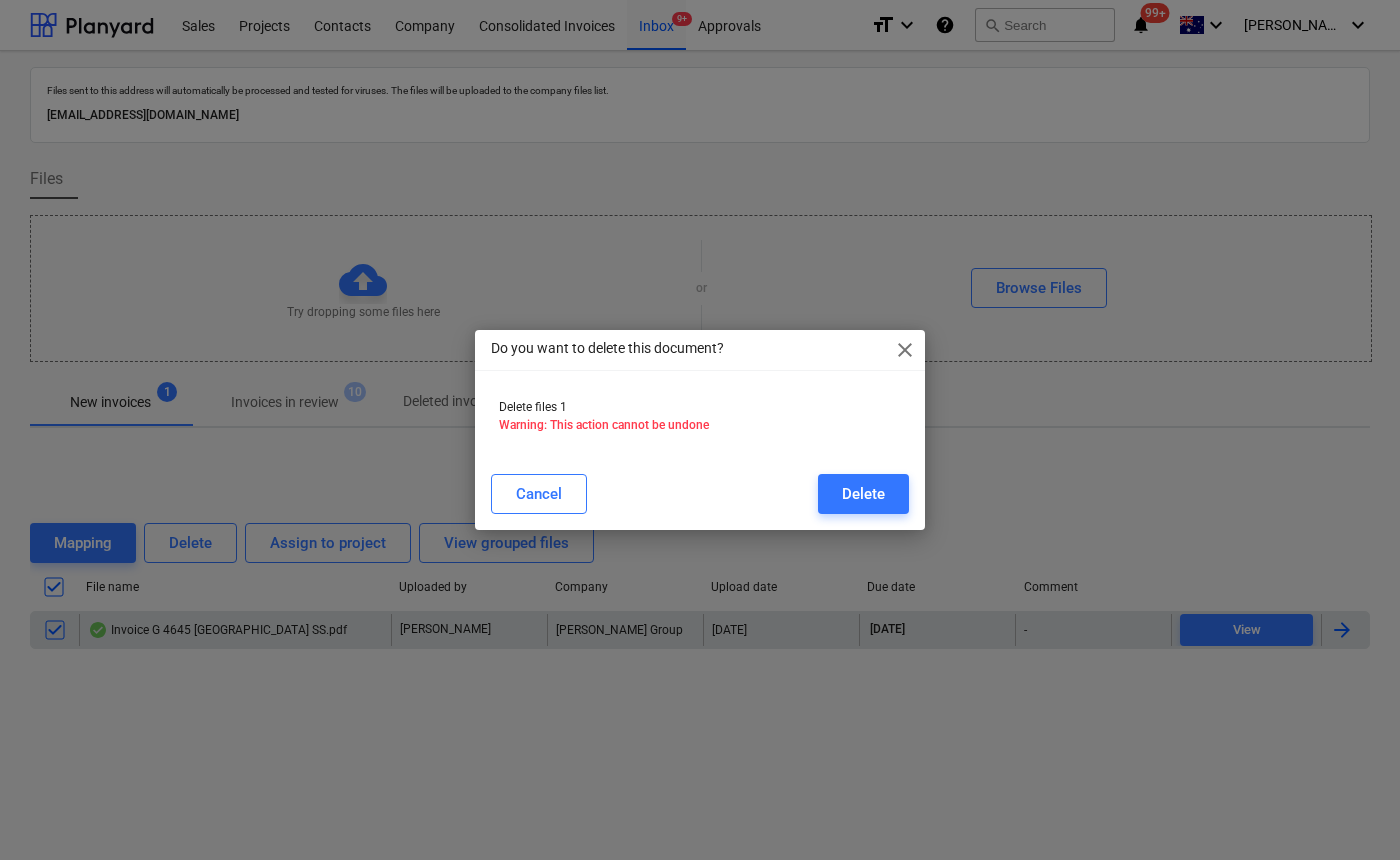 click on "Cancel Delete" at bounding box center (700, 494) 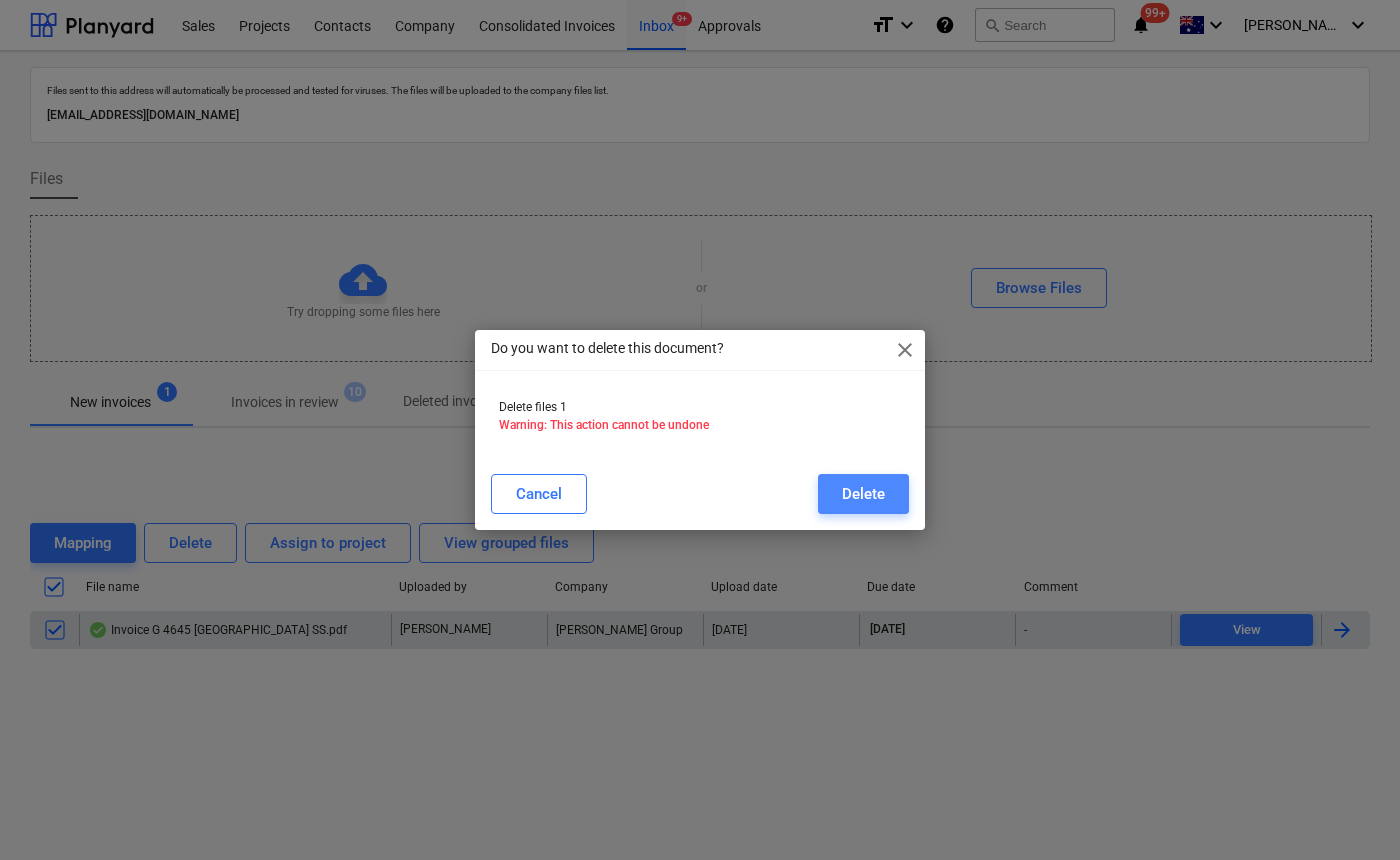 click on "Delete" at bounding box center (863, 494) 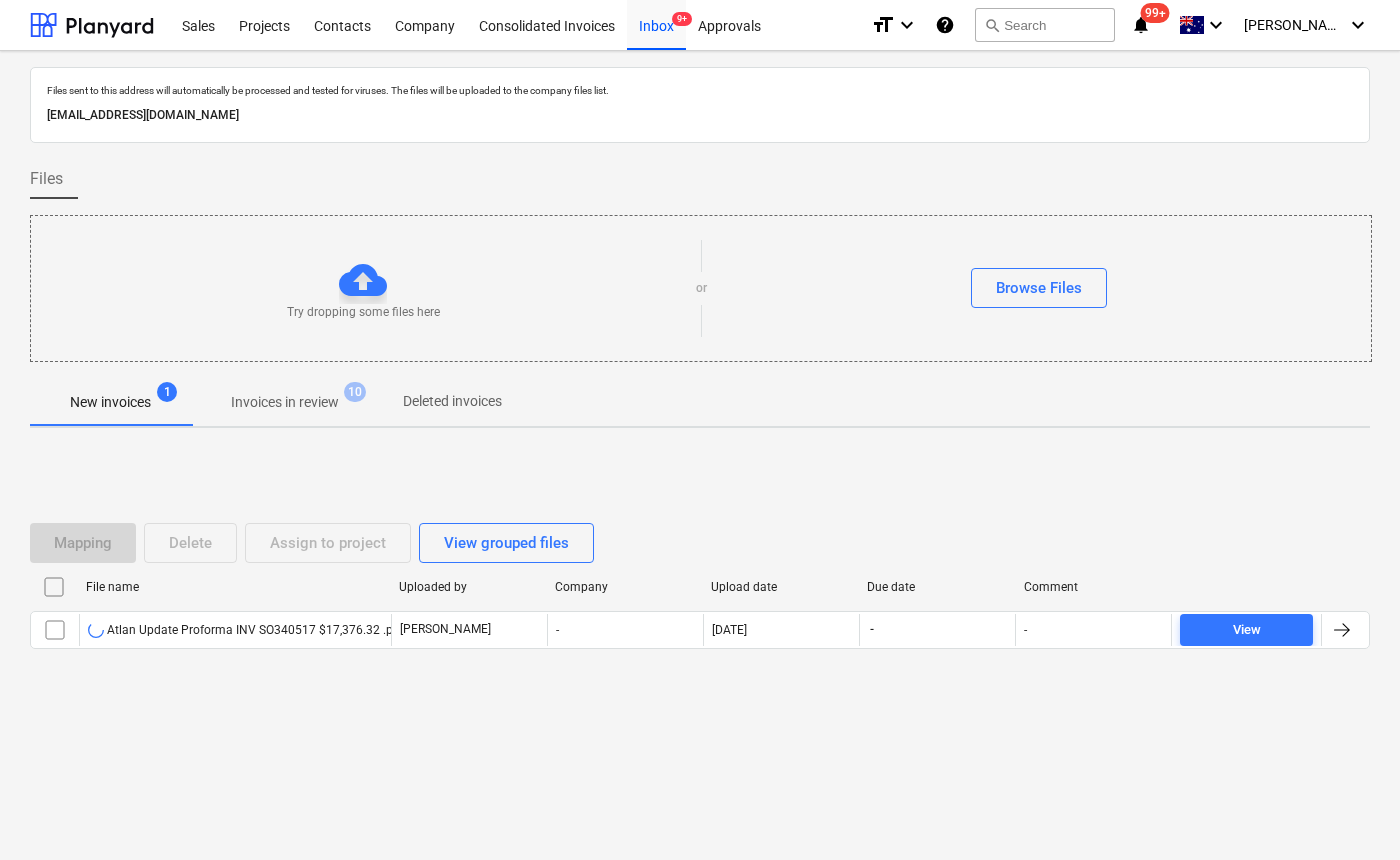 click on "Files sent to this address will automatically be processed and tested for viruses. The files will be uploaded to the company files list. [EMAIL_ADDRESS][DOMAIN_NAME] Files Try dropping some files here or Browse Files New invoices 1 Invoices in review 10 Deleted invoices Mapping Delete Assign to project View grouped files File name Uploaded by Company Upload date Due date Comment   Atlan Update Proforma INV SO340517 $17,376.32 .pdf [PERSON_NAME] - [DATE] - - View Please wait" at bounding box center (700, 455) 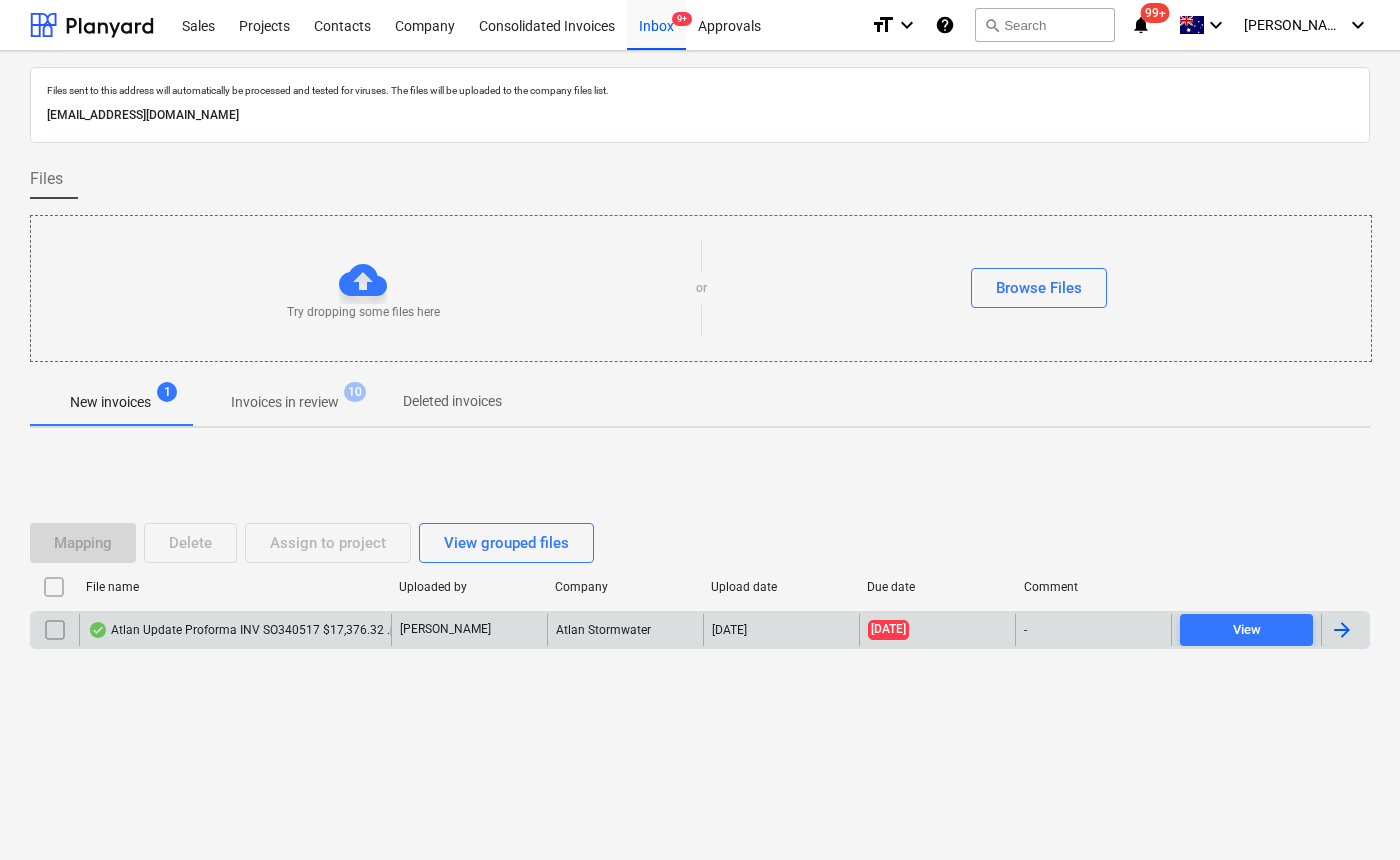 click on "Atlan Update Proforma INV SO340517 $17,376.32 .pdf" at bounding box center (235, 630) 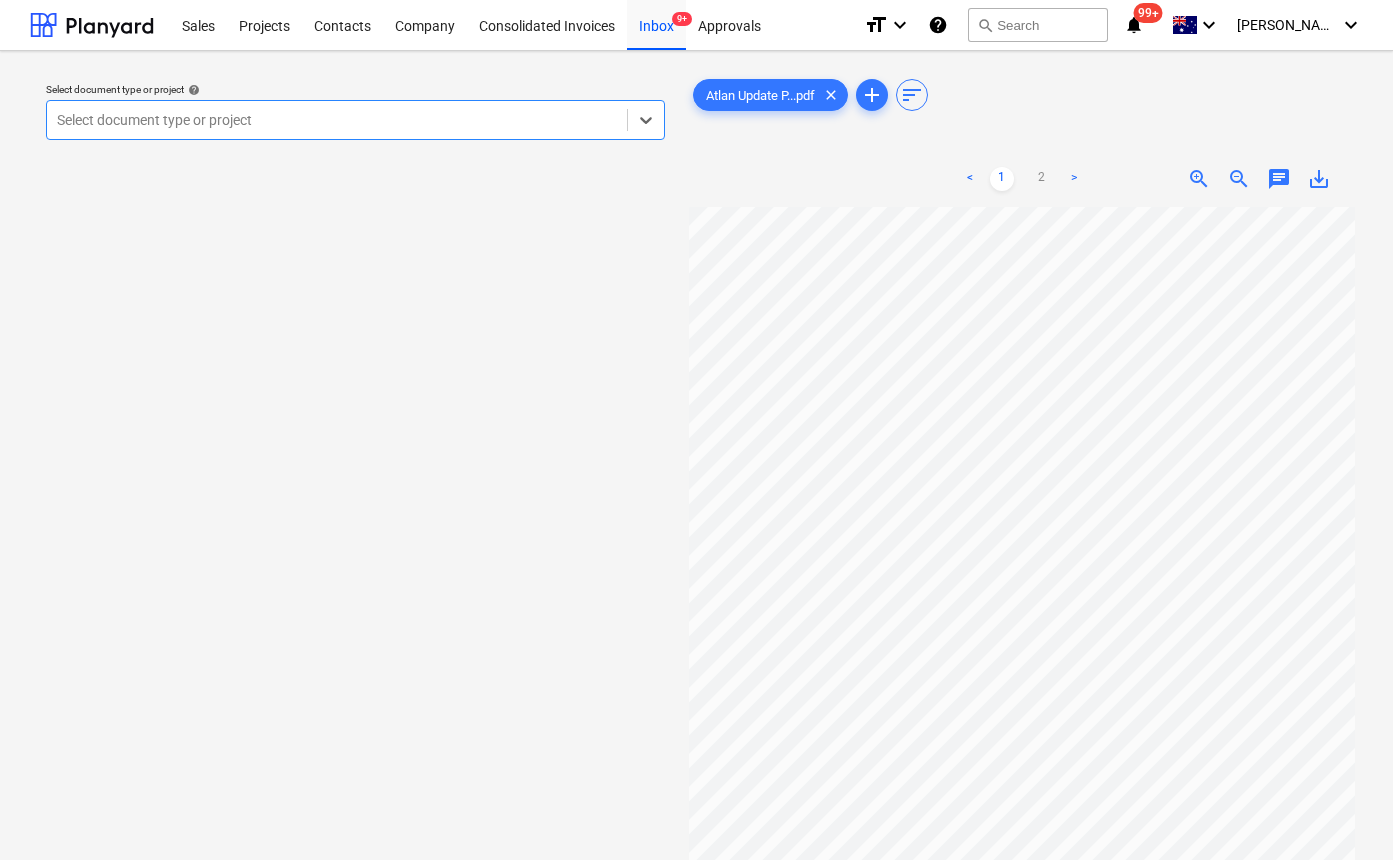 type on "a" 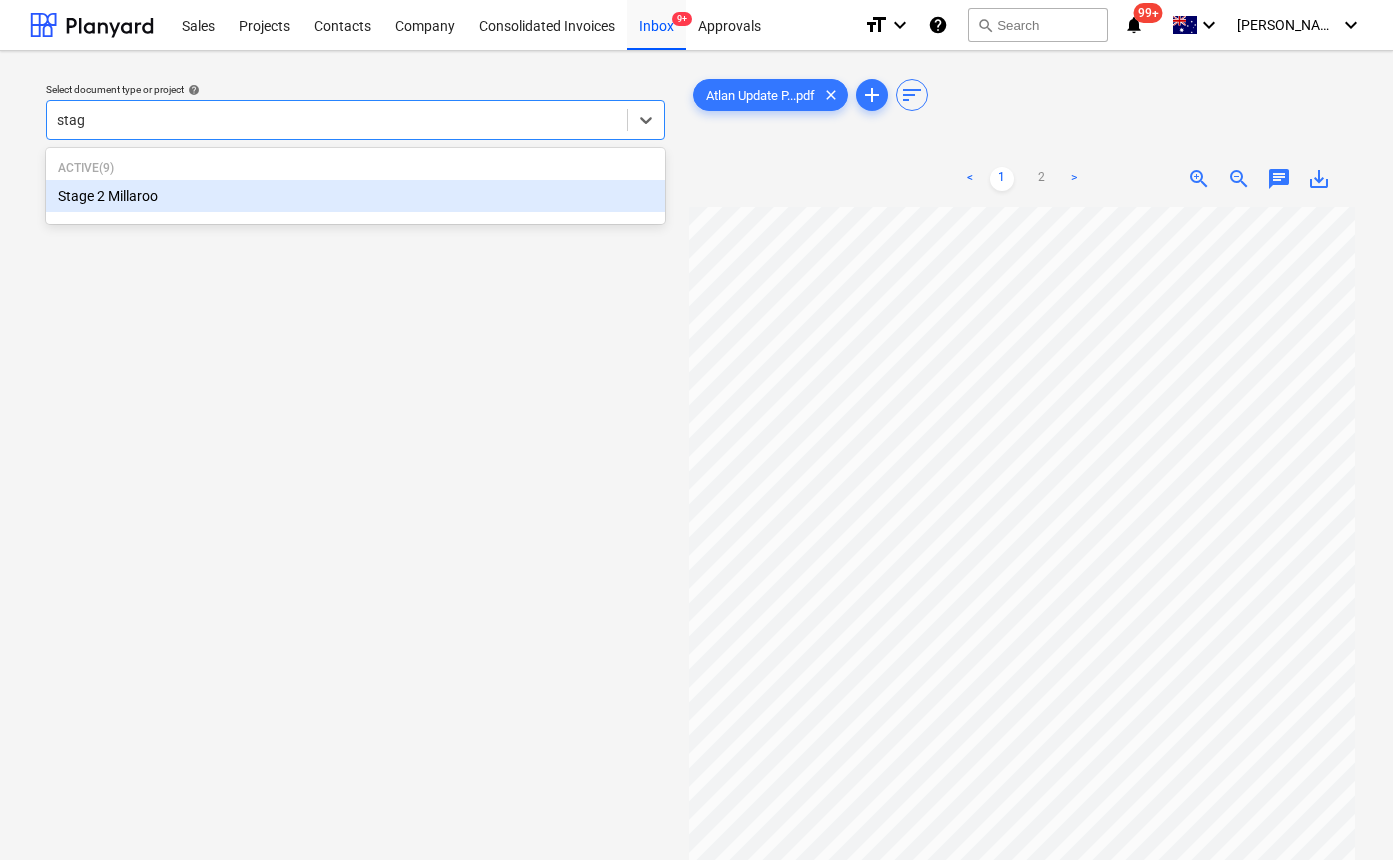 type on "stage" 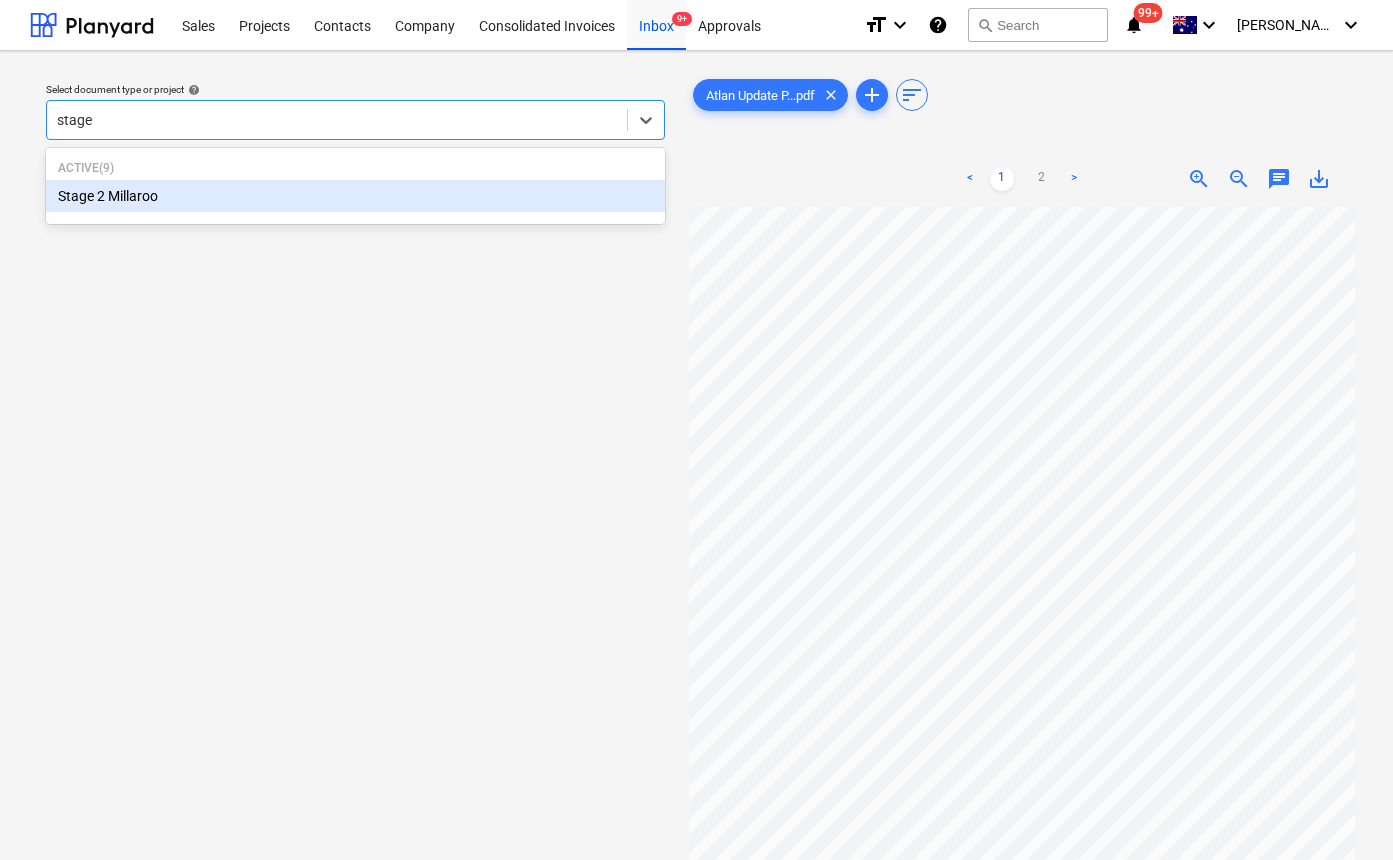 click on "Stage 2 Millaroo" at bounding box center (355, 196) 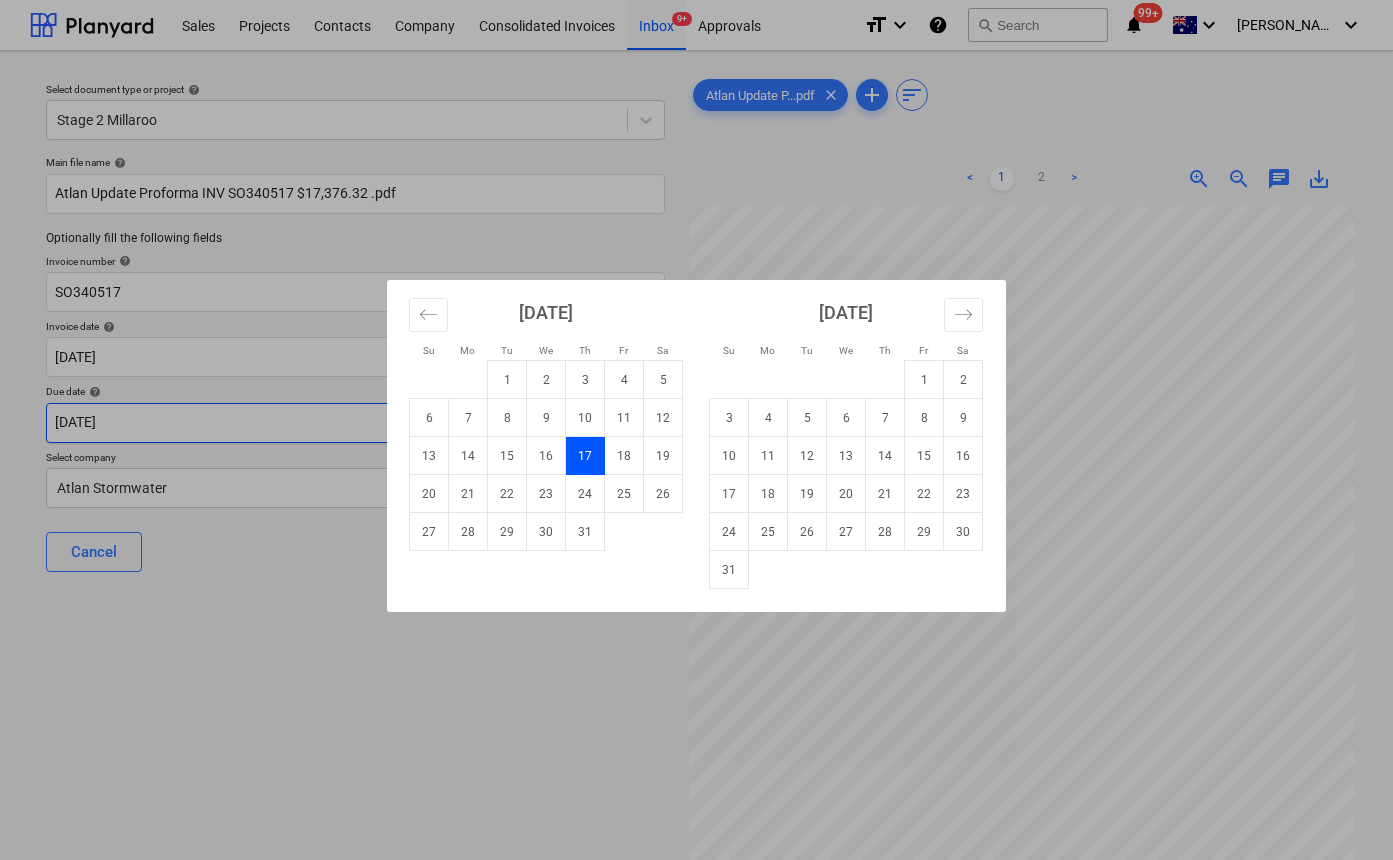 click on "Sales Projects Contacts Company Consolidated Invoices Inbox 9+ Approvals format_size keyboard_arrow_down help search Search notifications 99+ keyboard_arrow_down [PERSON_NAME] keyboard_arrow_down Select document type or project help Stage 2 Millaroo Main file name help Atlan Update Proforma INV SO340517 $17,376.32 .pdf Optionally fill the following fields Invoice number help SO340517 Invoice date help [DATE] 17.07.2025 Press the down arrow key to interact with the calendar and
select a date. Press the question mark key to get the keyboard shortcuts for changing dates. Due date help [DATE] 17.07.2025 Press the down arrow key to interact with the calendar and
select a date. Press the question mark key to get the keyboard shortcuts for changing dates. Select company Atlan Stormwater   Cancel Assign to project Atlan Update P...pdf clear add sort < 1 2 > zoom_in zoom_out chat 0 save_alt
Su Mo Tu We Th Fr Sa Su Mo Tu We Th Fr Sa [DATE] 1 2 3 4 5 6 7 8 9 10 11 12 13 14 15 16 17 18 19 20" at bounding box center (696, 430) 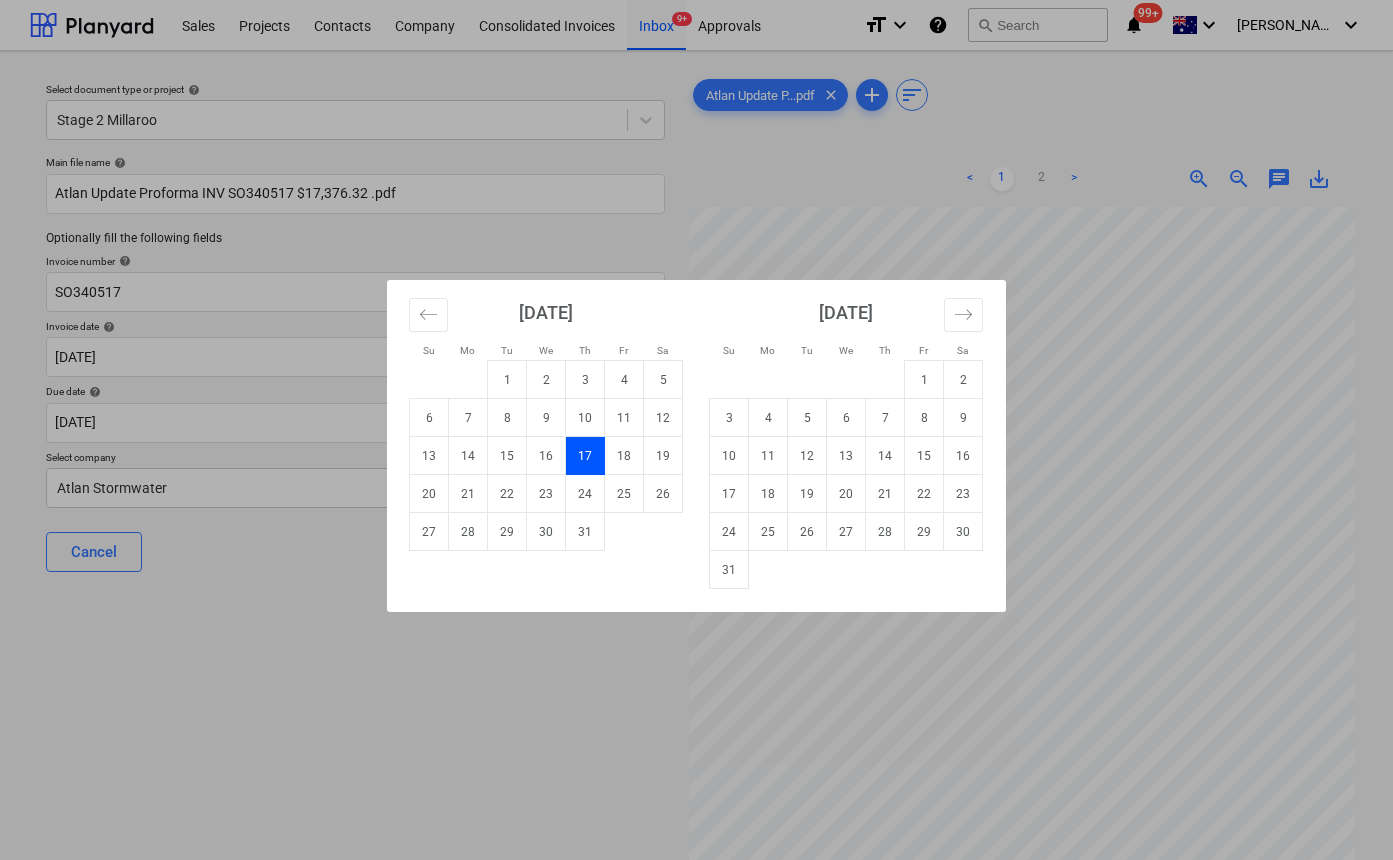 click on "30" at bounding box center (546, 532) 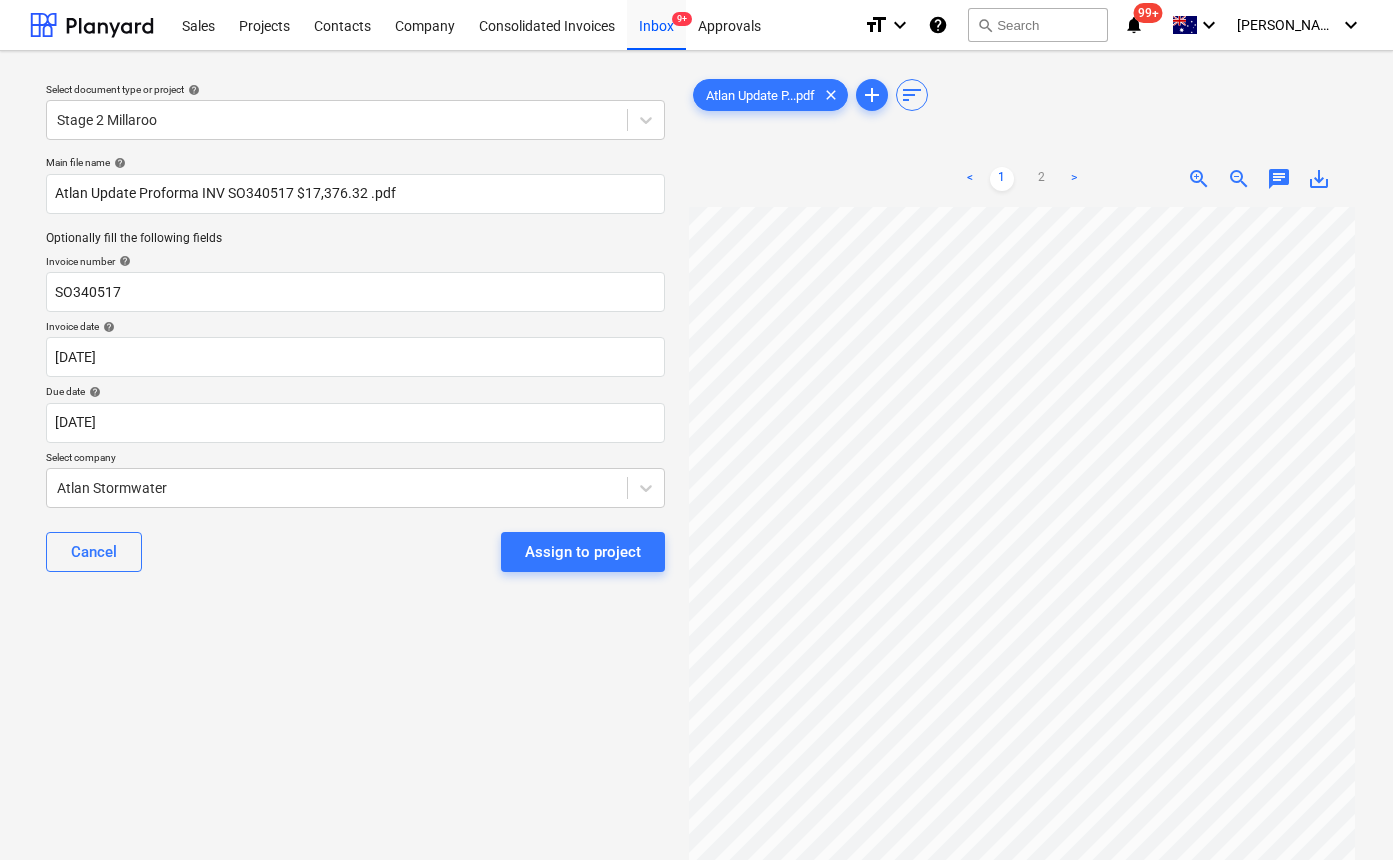 click on "Select document type or project help Stage 2 Millaroo Main file name help Atlan Update Proforma INV SO340517 $17,376.32 .pdf Optionally fill the following fields Invoice number help SO340517 Invoice date help [DATE] 17.07.2025 Press the down arrow key to interact with the calendar and
select a date. Press the question mark key to get the keyboard shortcuts for changing dates. Due date help [DATE] [DATE] Press the down arrow key to interact with the calendar and
select a date. Press the question mark key to get the keyboard shortcuts for changing dates. Select company Atlan Stormwater   Cancel Assign to project" at bounding box center (355, 543) 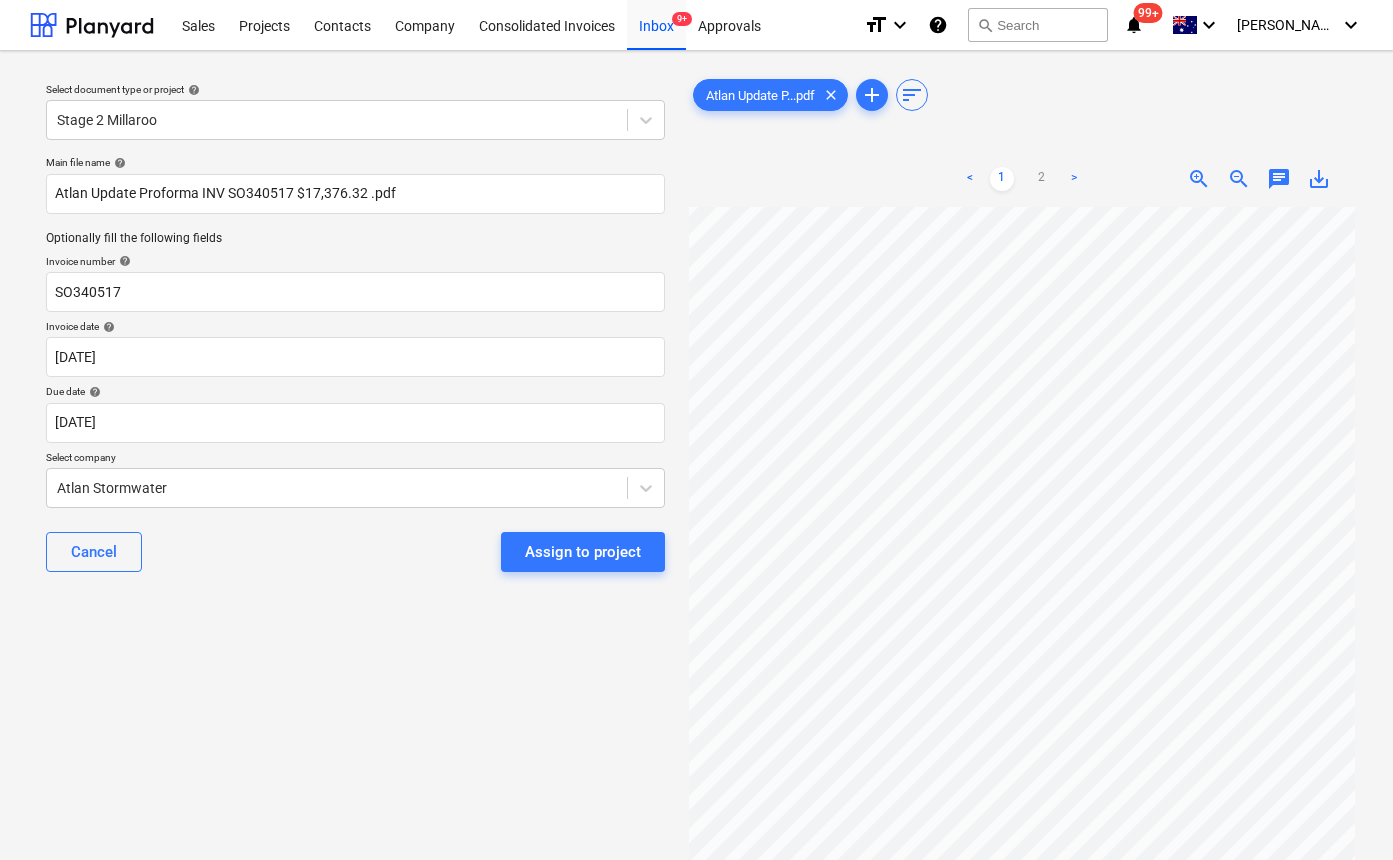 scroll, scrollTop: 0, scrollLeft: 0, axis: both 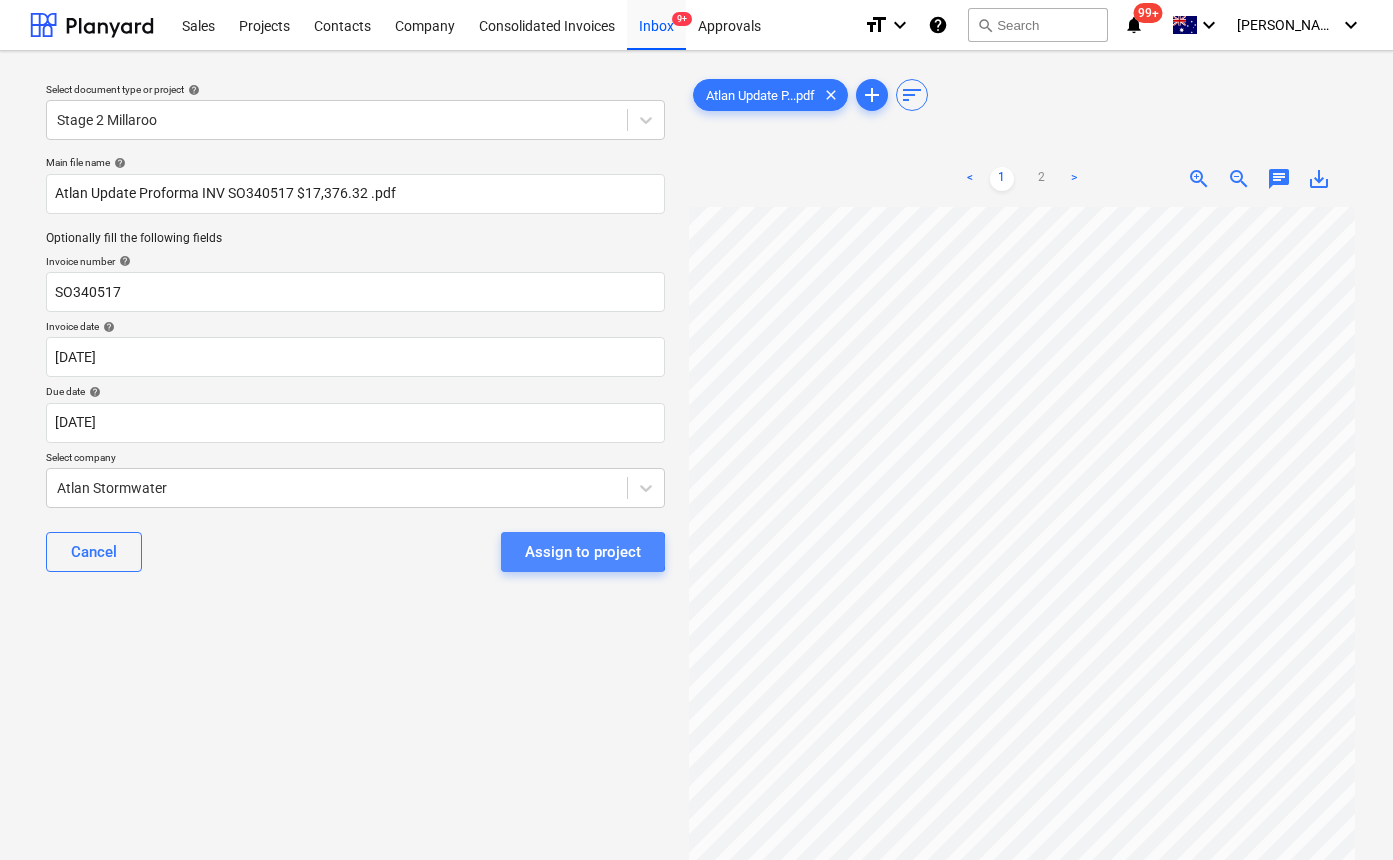 click on "Assign to project" at bounding box center [583, 552] 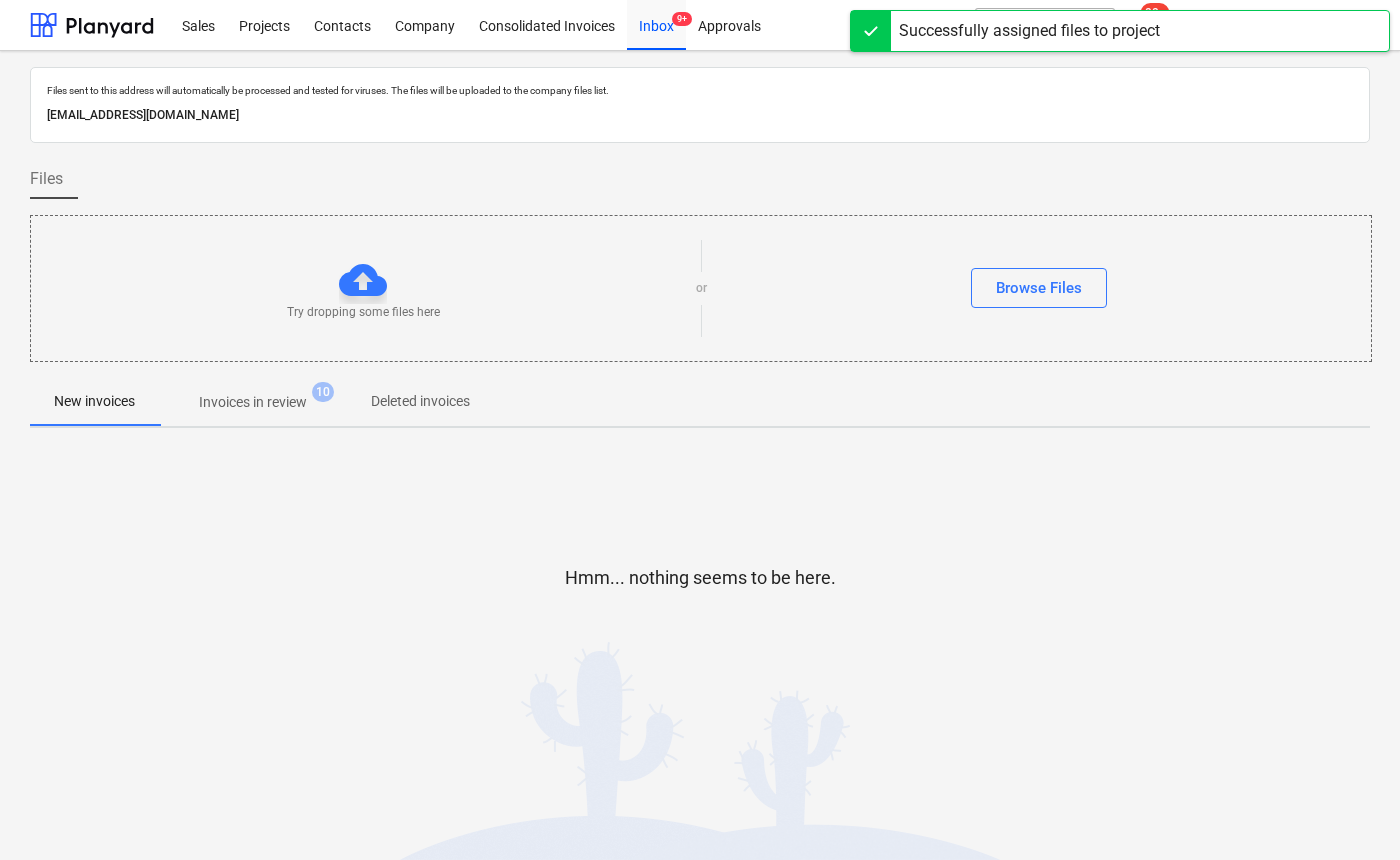 click on "Invoices in review" at bounding box center (253, 402) 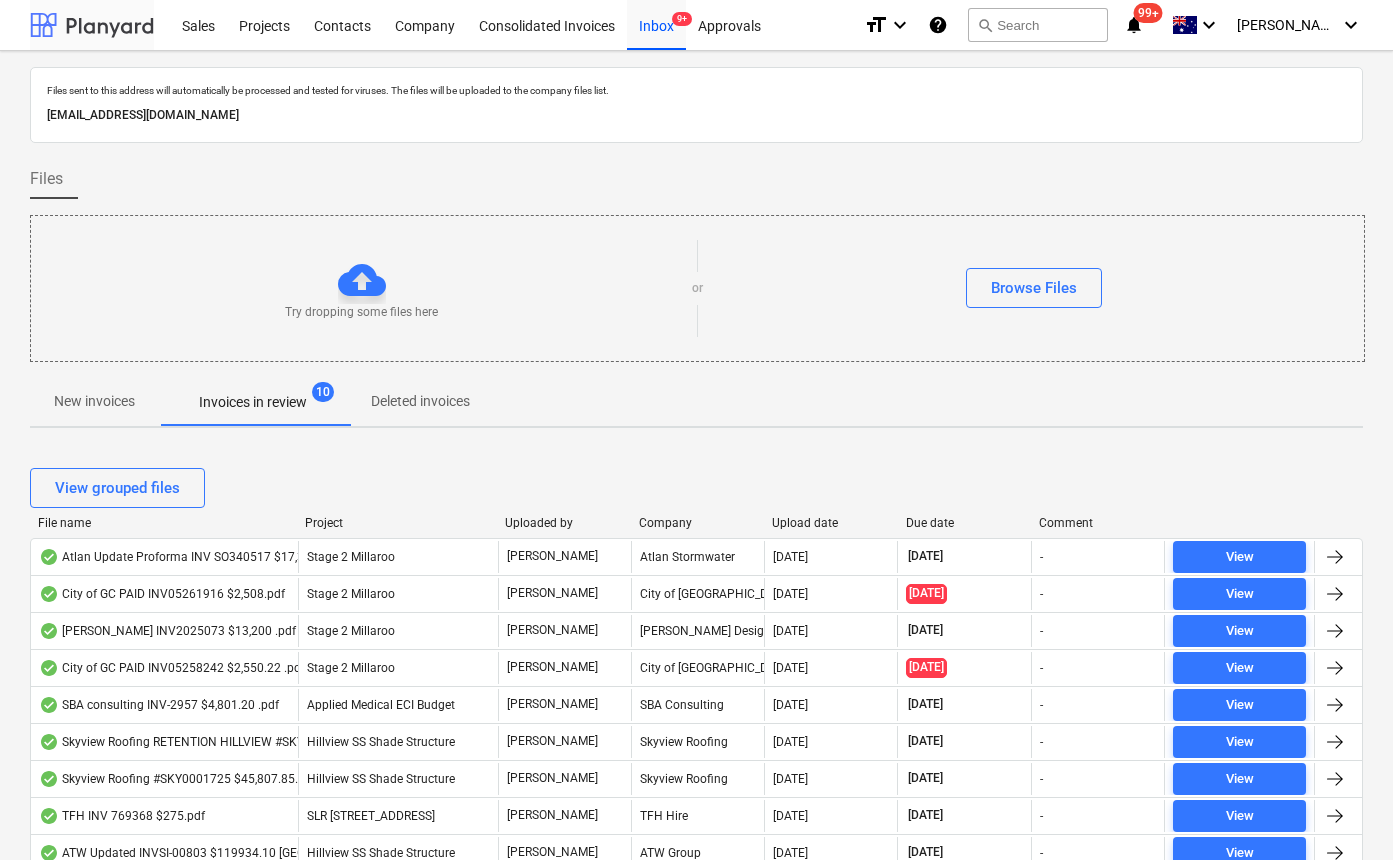 click at bounding box center (92, 25) 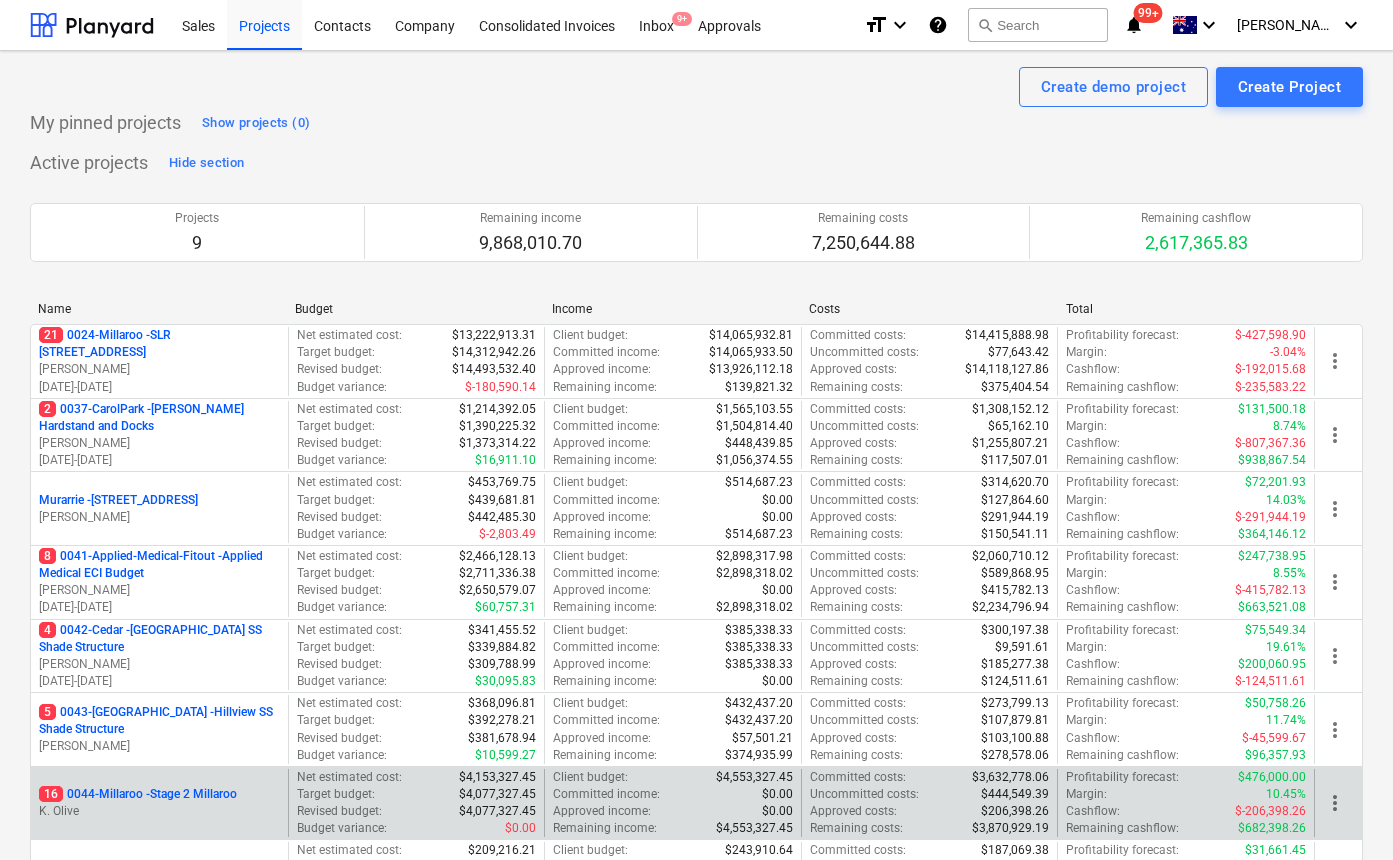 click on "16  0044-Millaroo -  Stage 2 Millaroo" at bounding box center [138, 794] 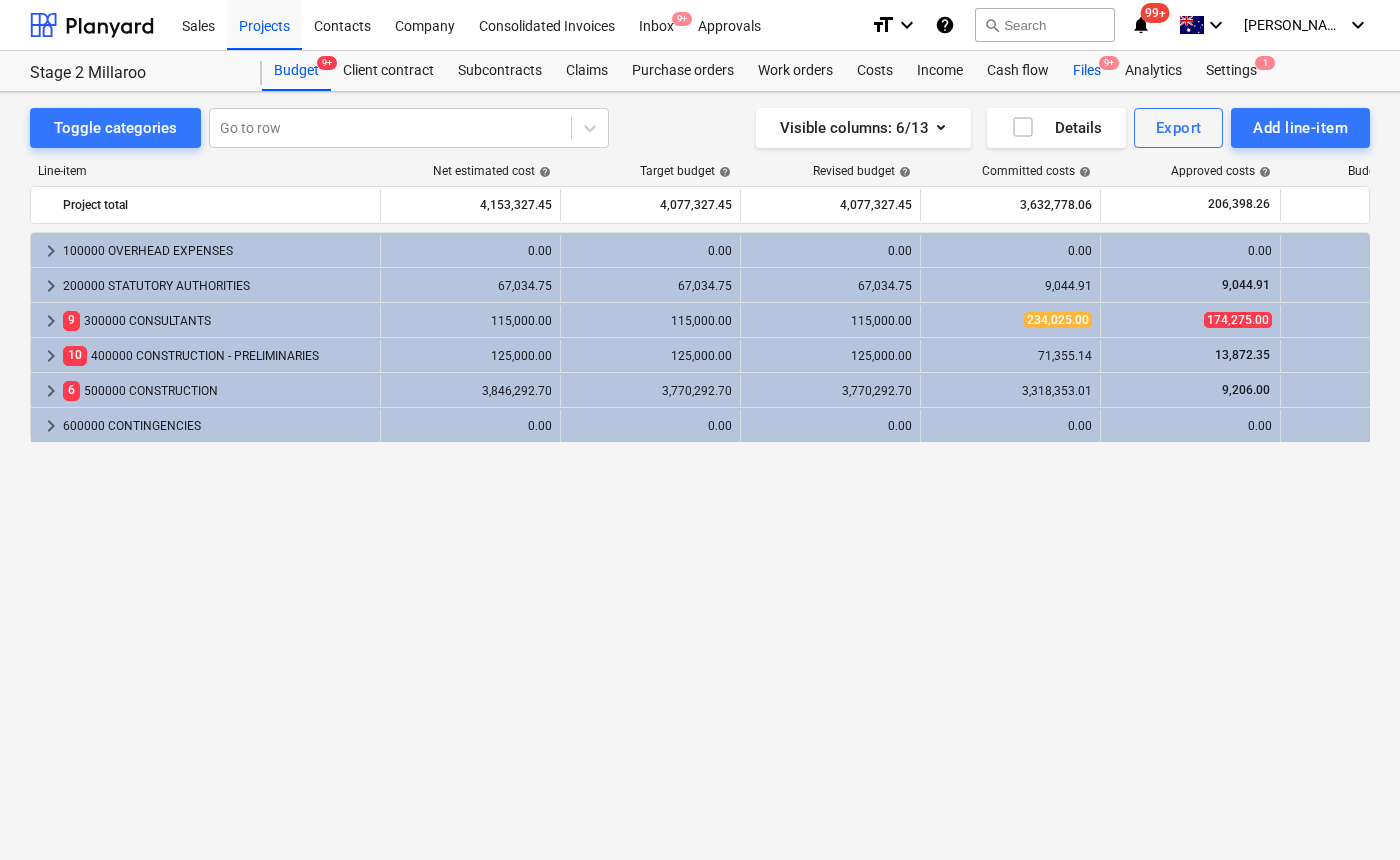 click on "Files 9+" at bounding box center (1087, 71) 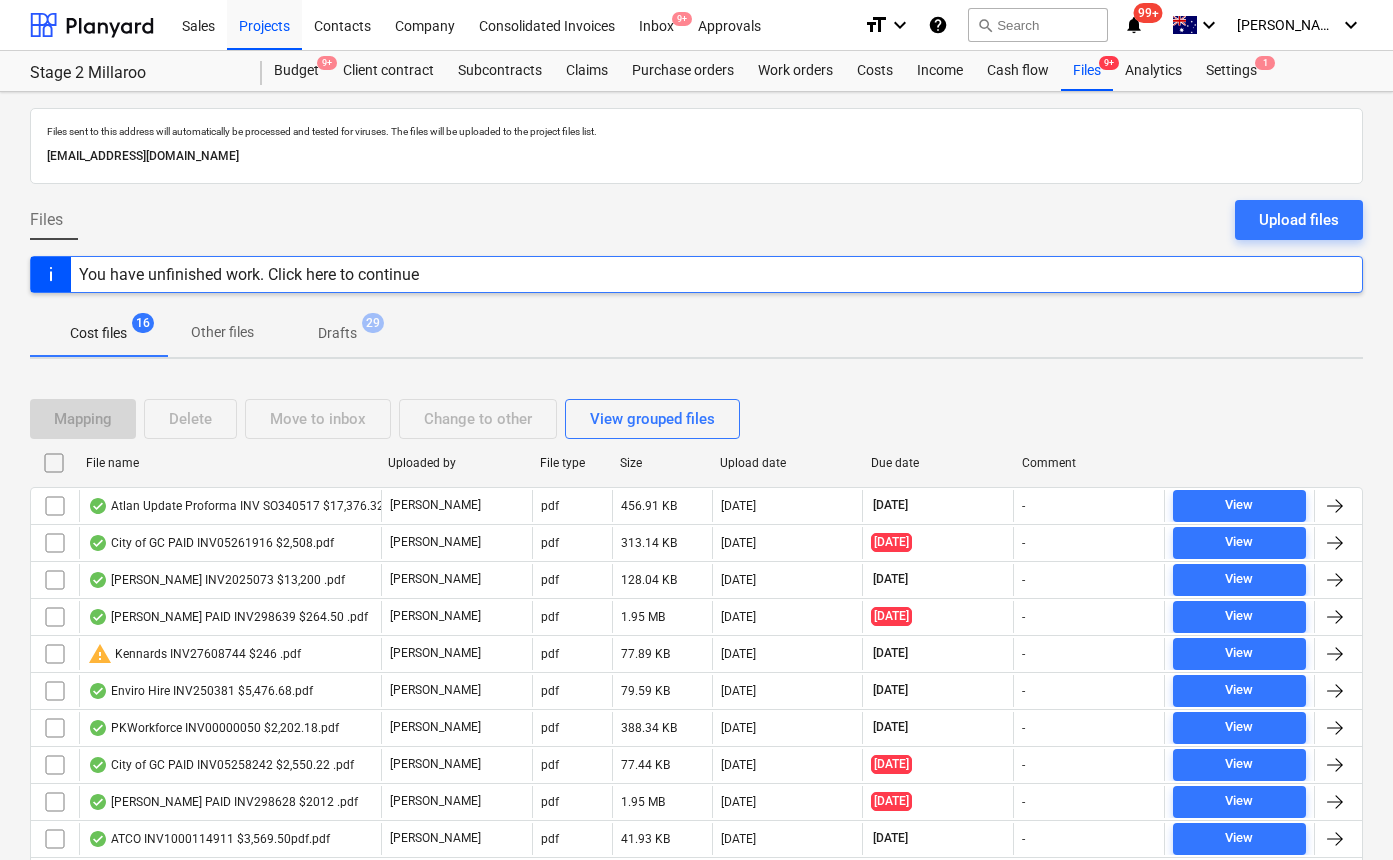 click on "File name" at bounding box center [229, 463] 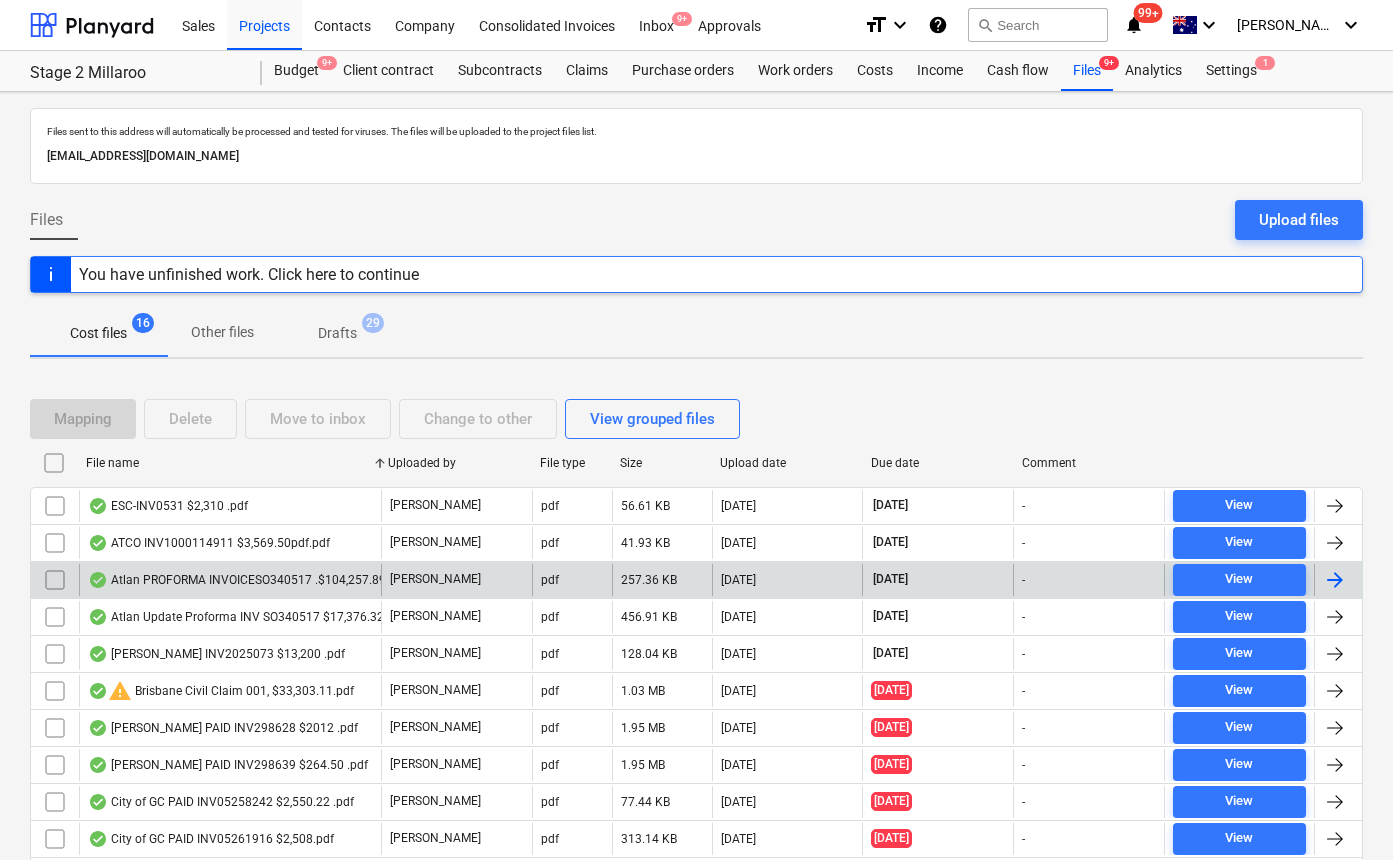 scroll, scrollTop: 40, scrollLeft: 0, axis: vertical 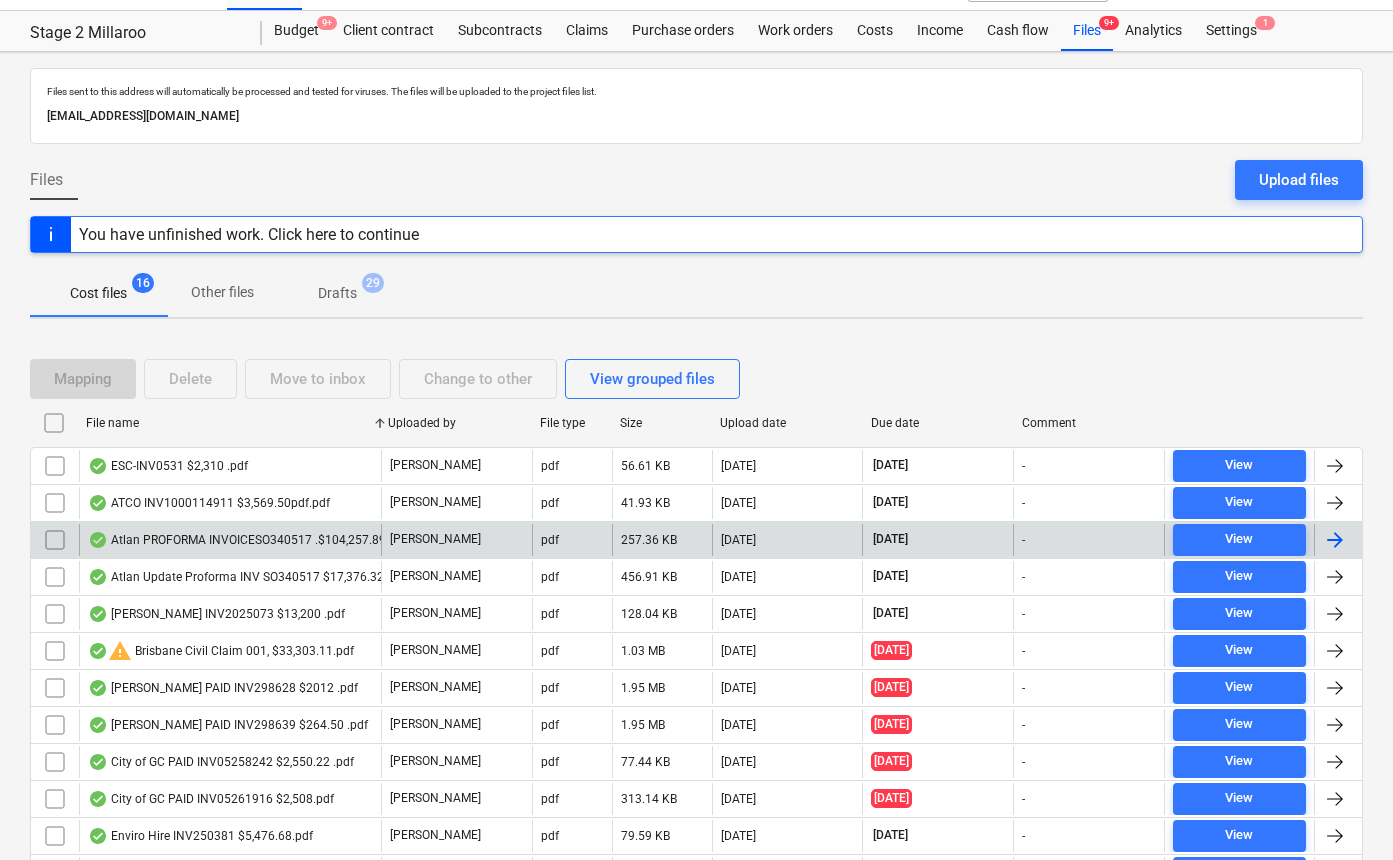 click at bounding box center [55, 540] 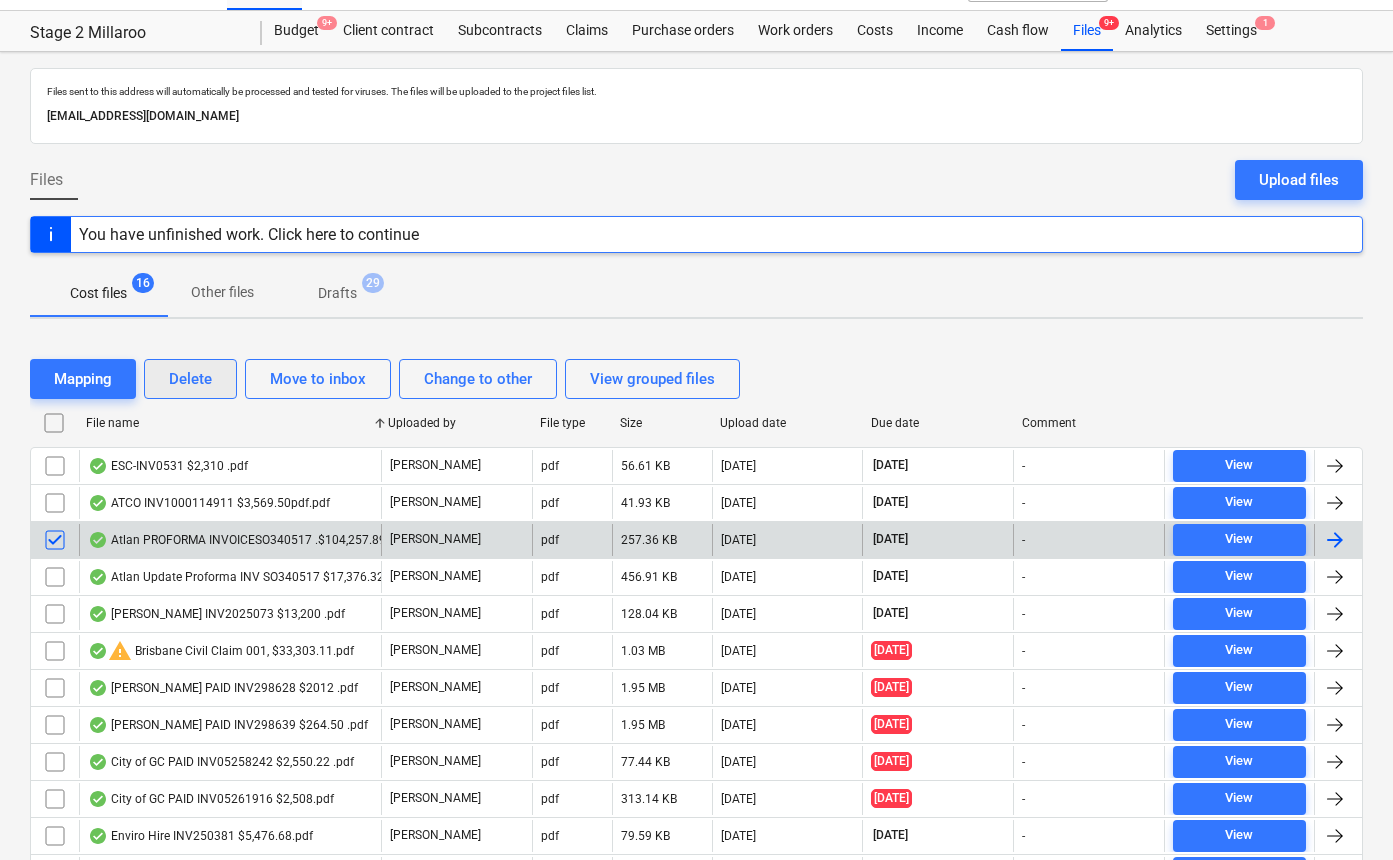 click on "Delete" at bounding box center (190, 379) 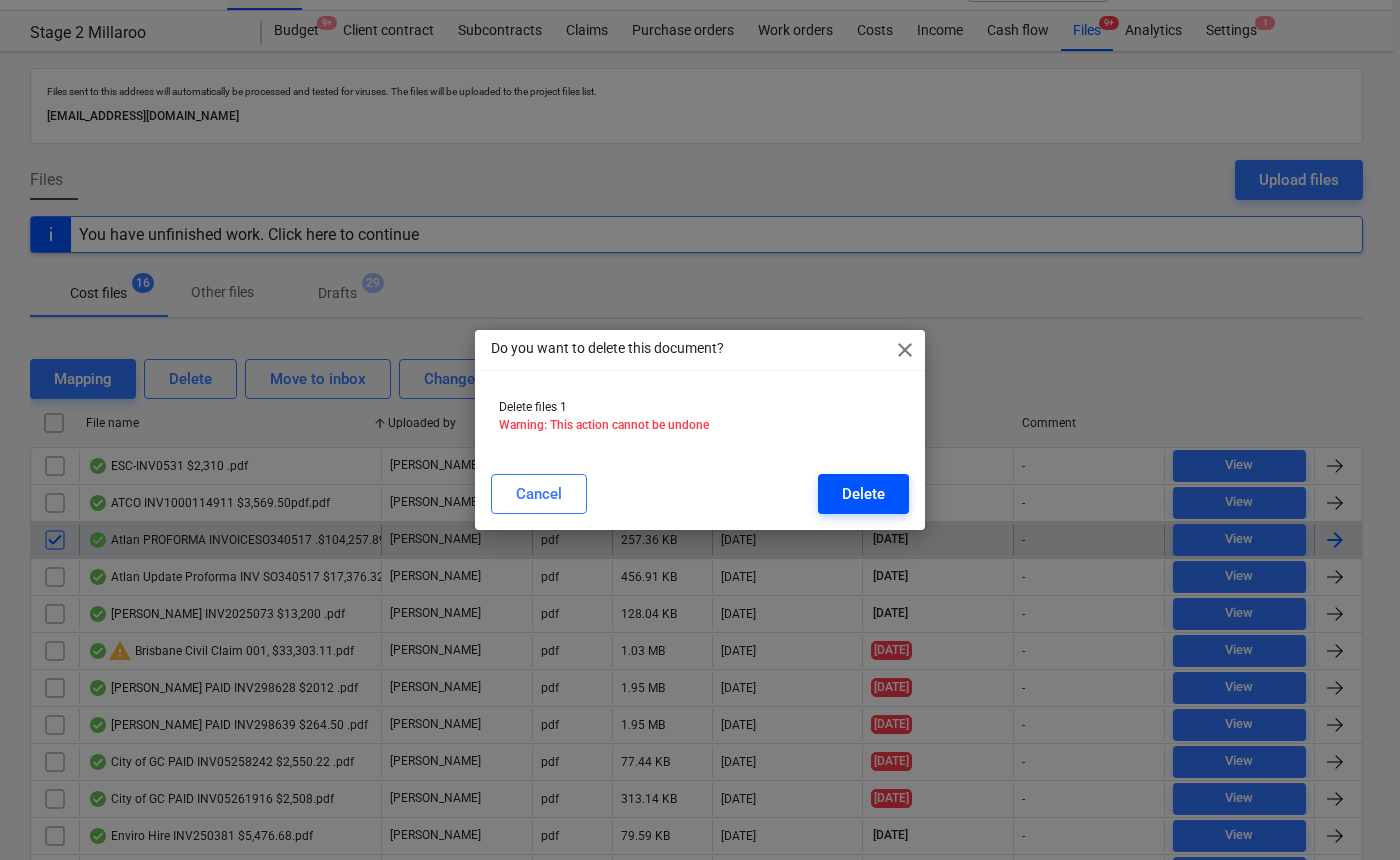 click on "Delete" at bounding box center [863, 494] 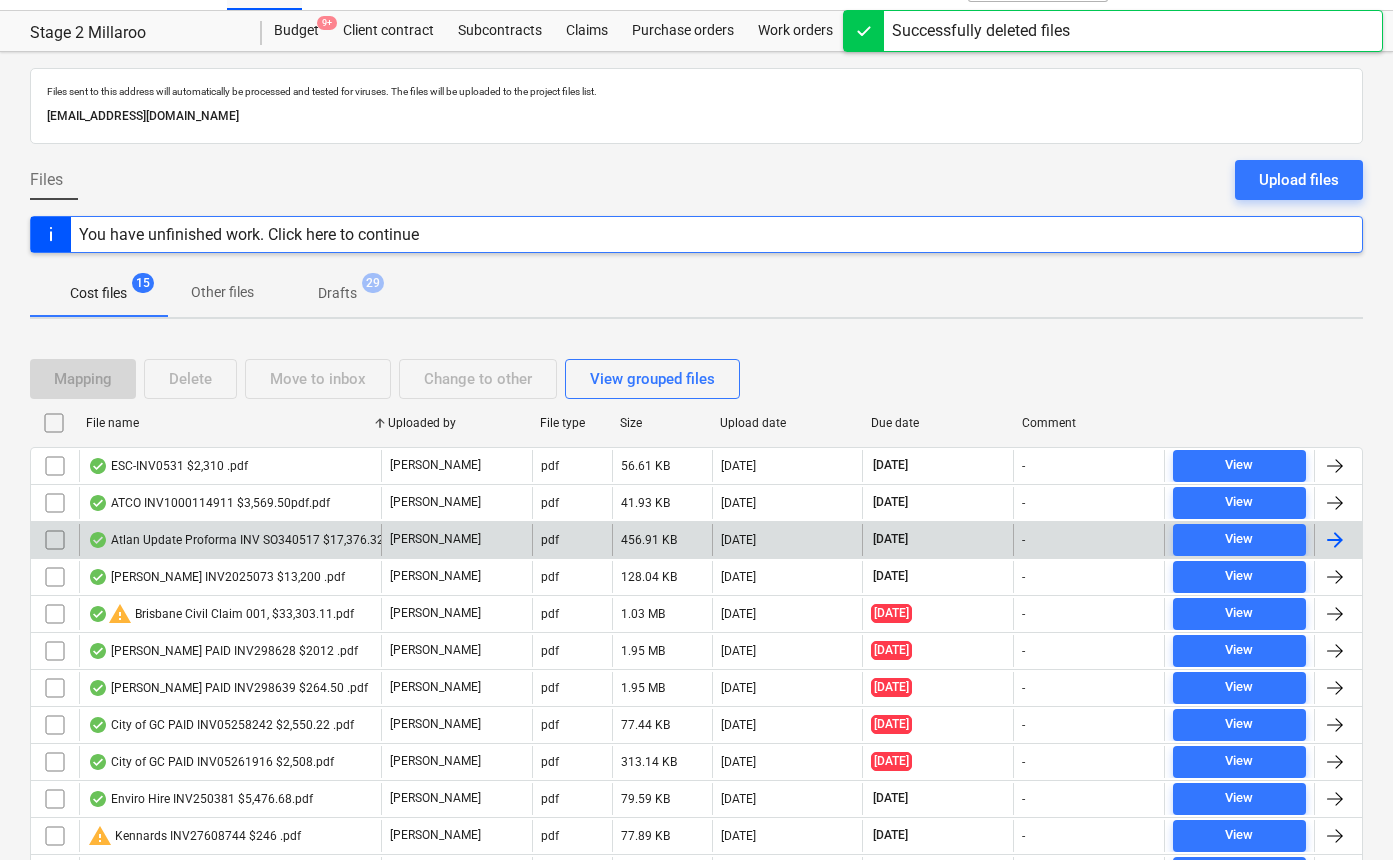 click on "Atlan Update Proforma INV SO340517 $17,376.32 .pdf" at bounding box center [248, 540] 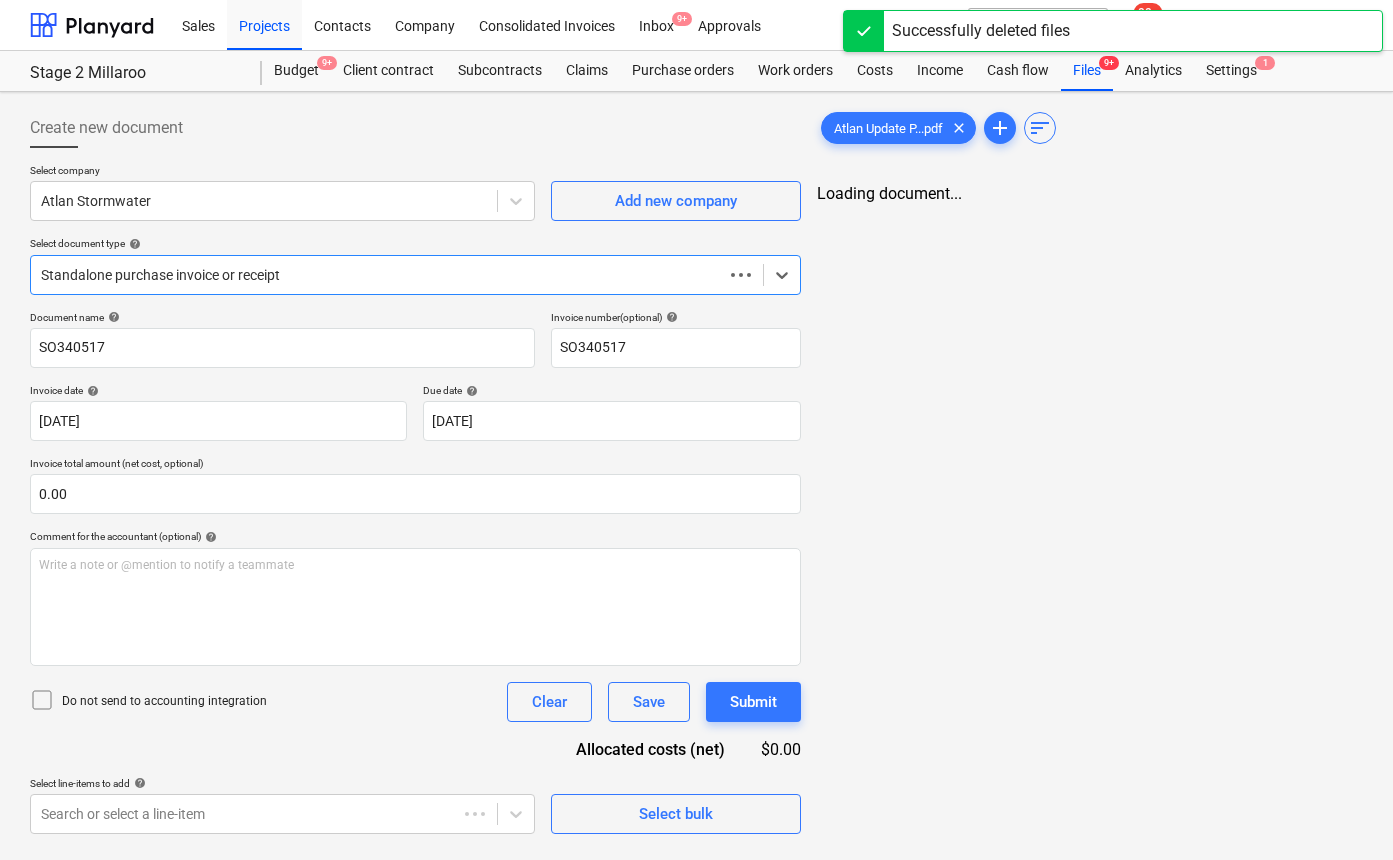 scroll, scrollTop: 0, scrollLeft: 0, axis: both 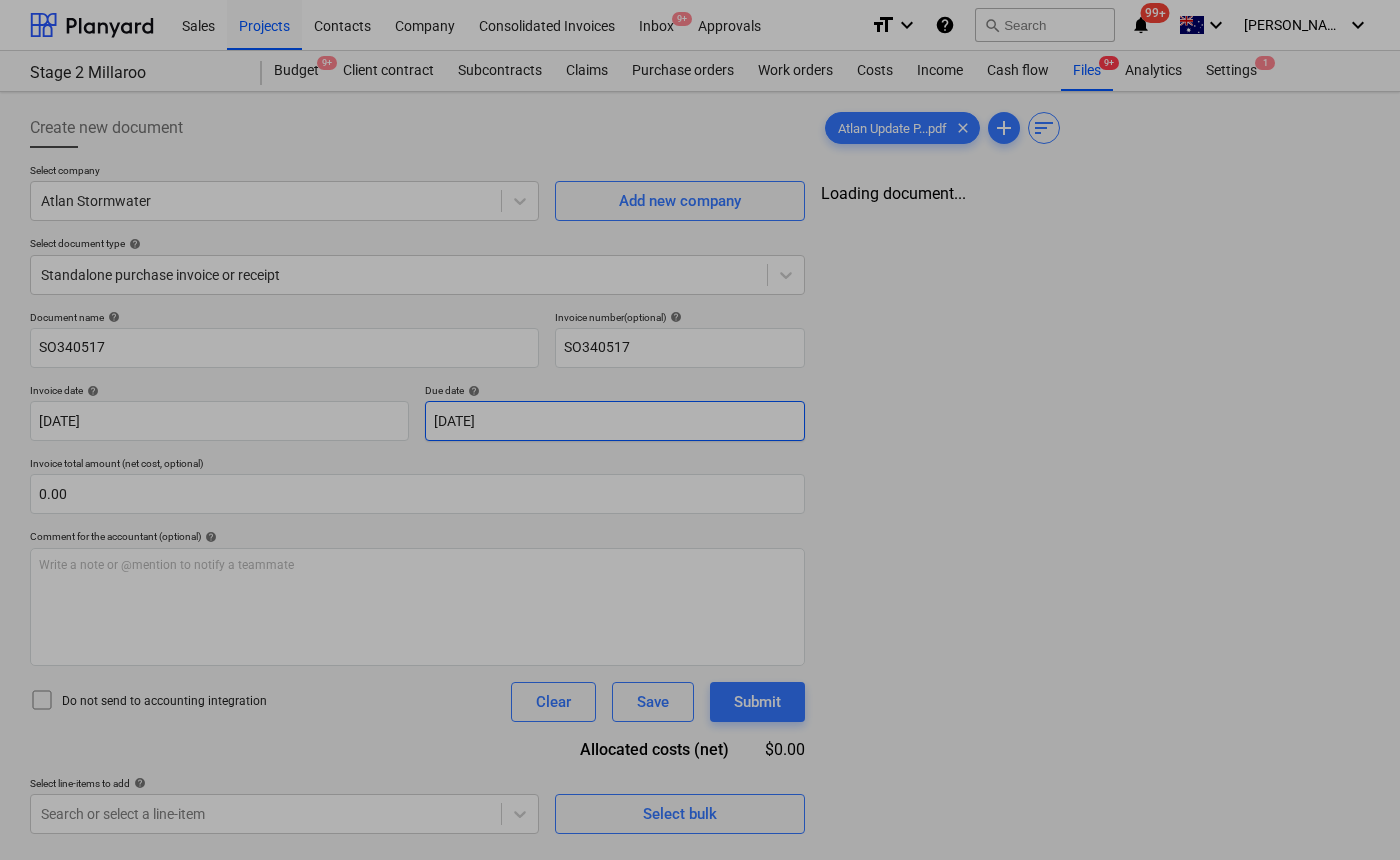 click on "Sales Projects Contacts Company Consolidated Invoices Inbox 9+ Approvals format_size keyboard_arrow_down help search Search notifications 99+ keyboard_arrow_down [PERSON_NAME] keyboard_arrow_down Stage 2 Millaroo Budget 9+ Client contract Subcontracts Claims Purchase orders Work orders Costs Income Cash flow Files 9+ Analytics Settings 1 Create new document Select company Atlan Stormwater   Add new company Select document type help Standalone purchase invoice or receipt Document name help SO340517 Invoice number  (optional) help SO340517 Invoice date help [DATE] 17.07.2025 Press the down arrow key to interact with the calendar and
select a date. Press the question mark key to get the keyboard shortcuts for changing dates. Due date help [DATE] 17.07.2025 Press the down arrow key to interact with the calendar and
select a date. Press the question mark key to get the keyboard shortcuts for changing dates. Invoice total amount (net cost, optional) 0.00 Comment for the accountant (optional) help ﻿" at bounding box center (700, 430) 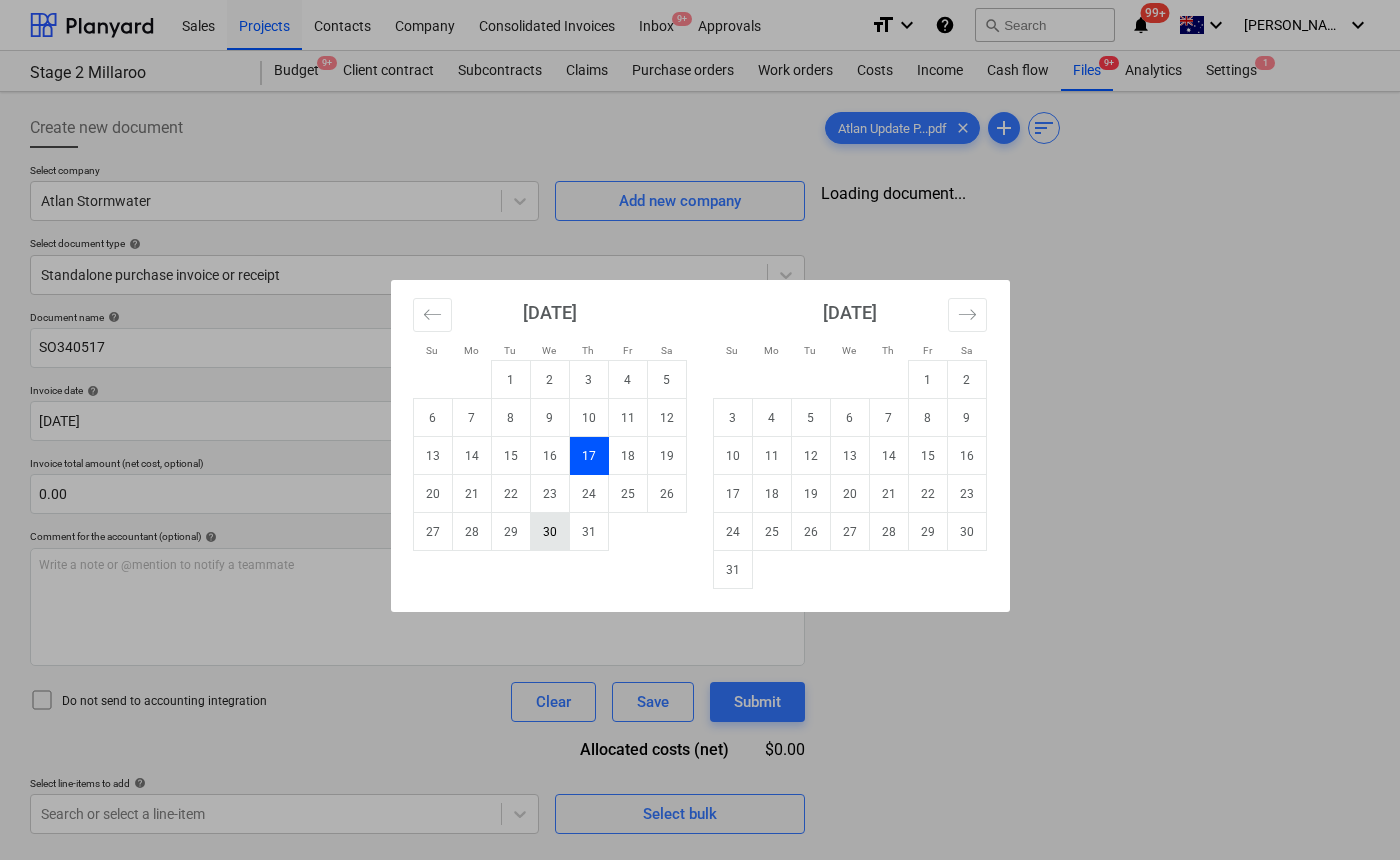 click on "30" at bounding box center (549, 532) 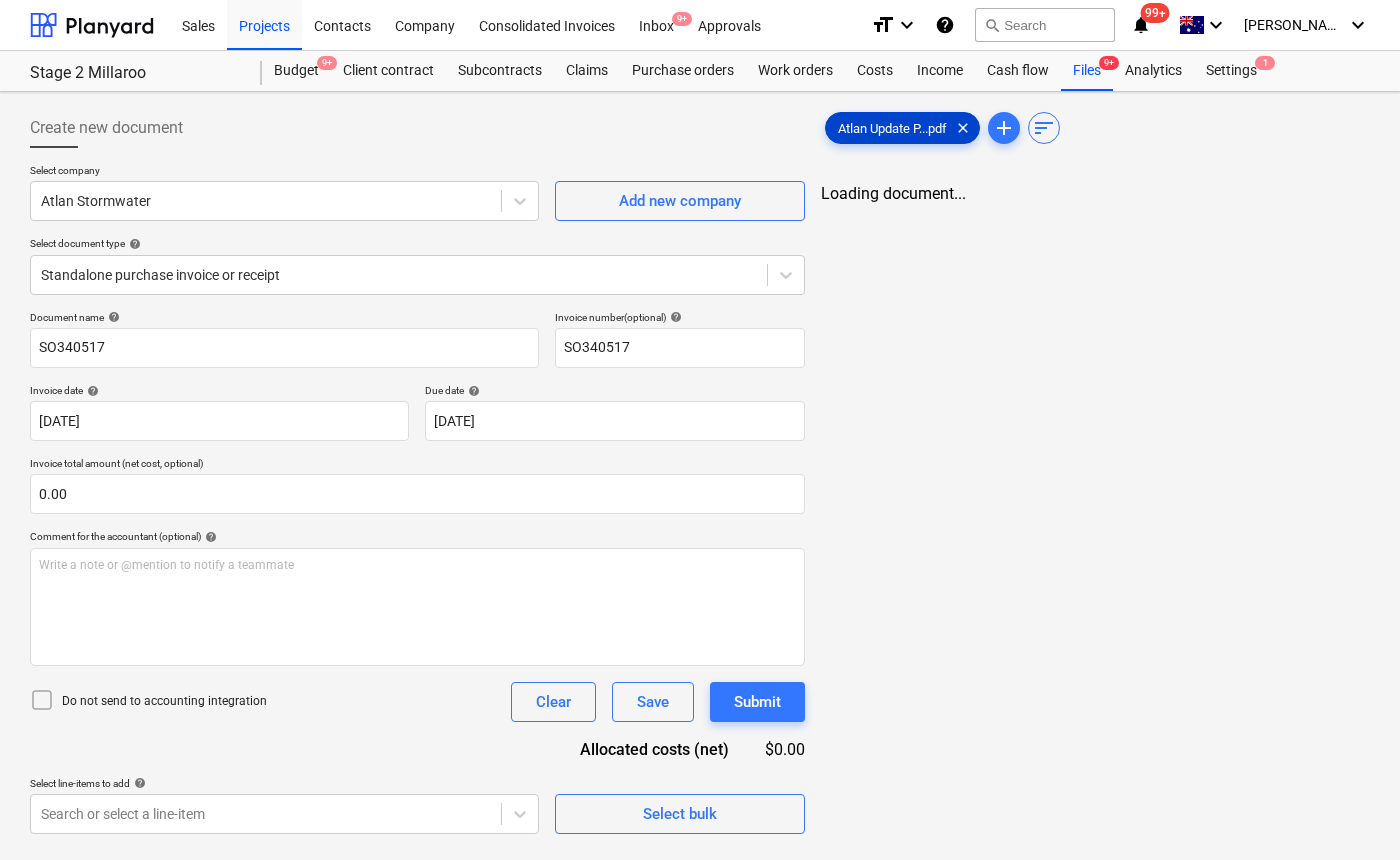 click on "Atlan Update P...pdf clear" at bounding box center (902, 128) 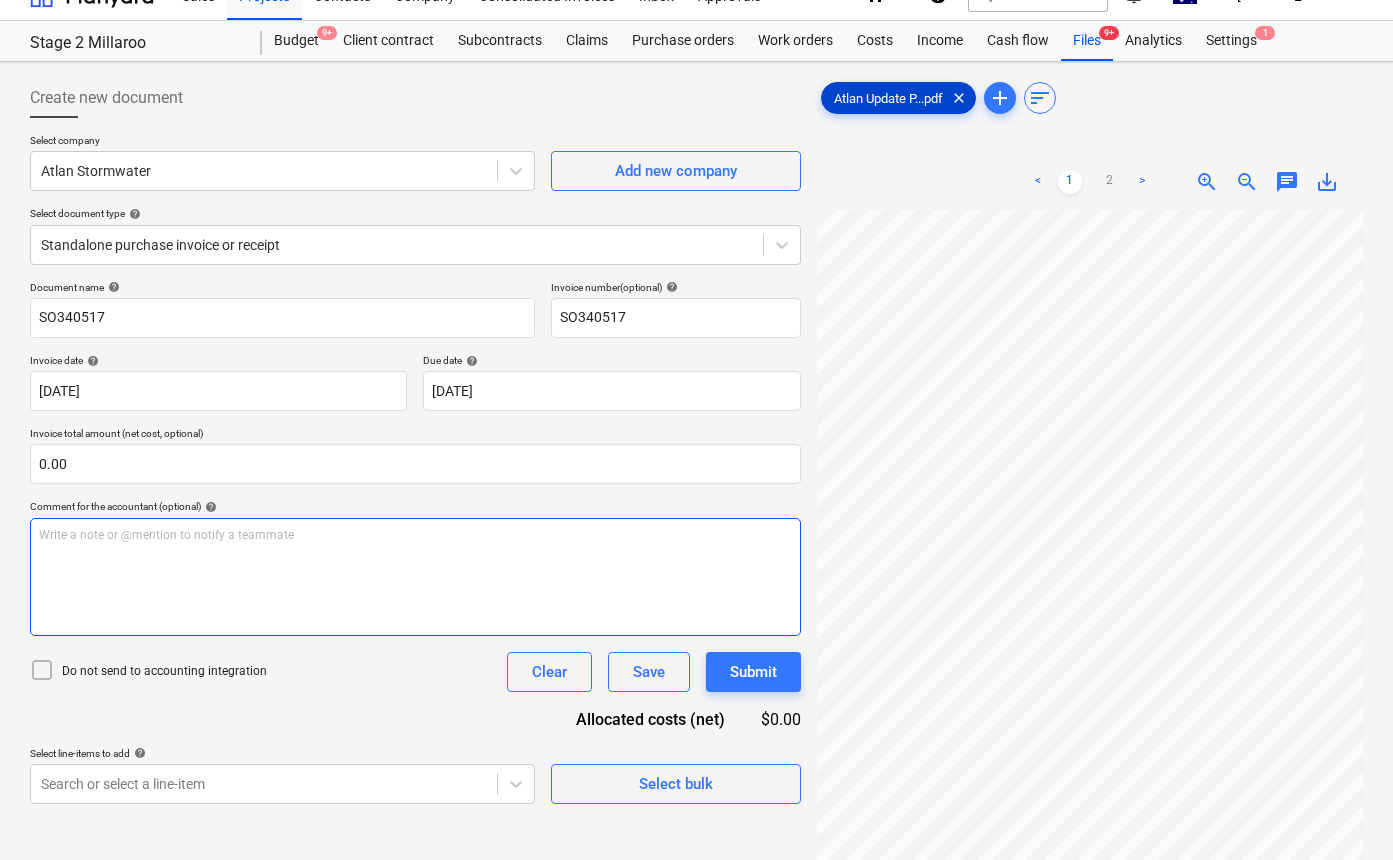 scroll, scrollTop: 31, scrollLeft: 0, axis: vertical 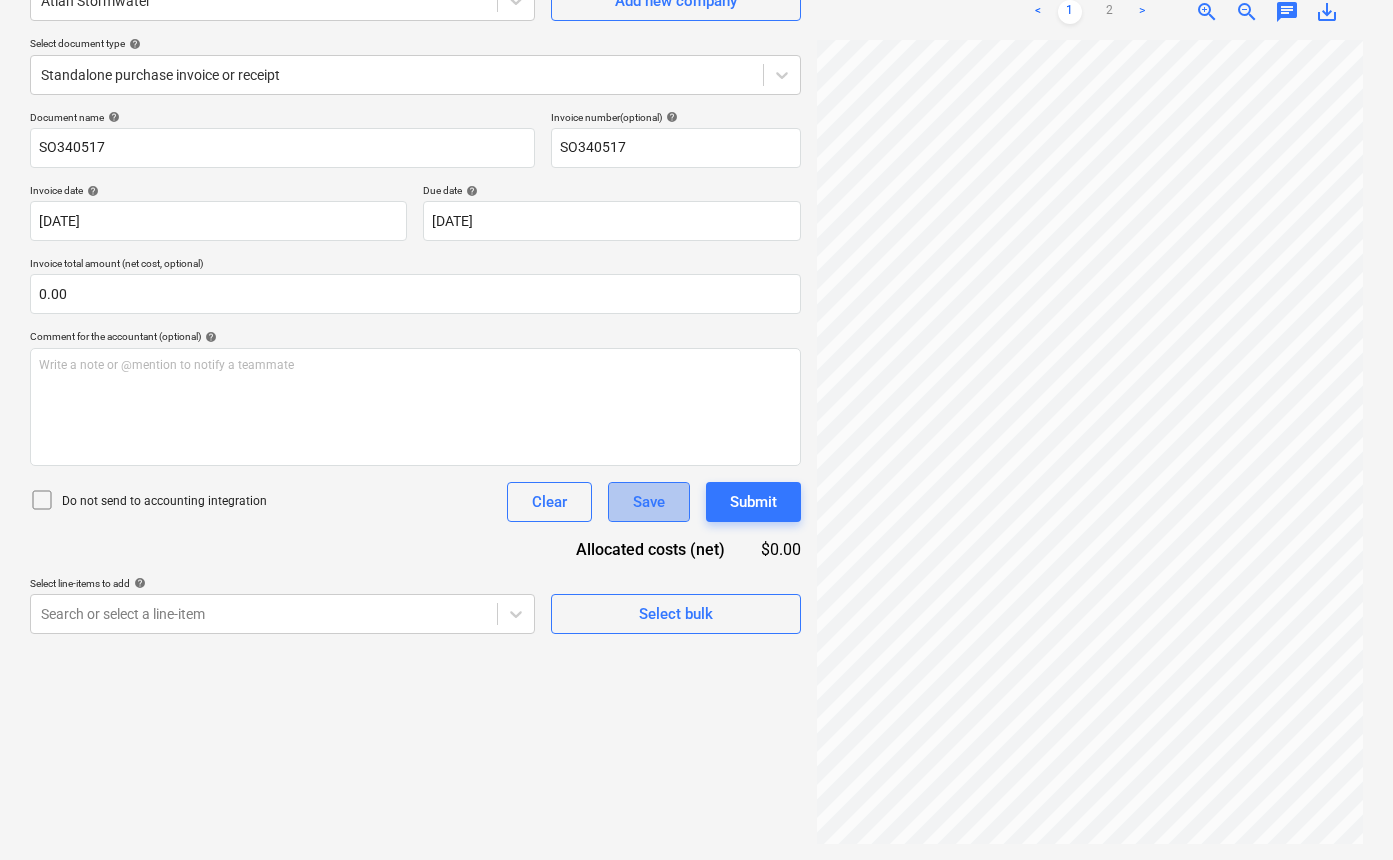 click on "Save" at bounding box center [649, 502] 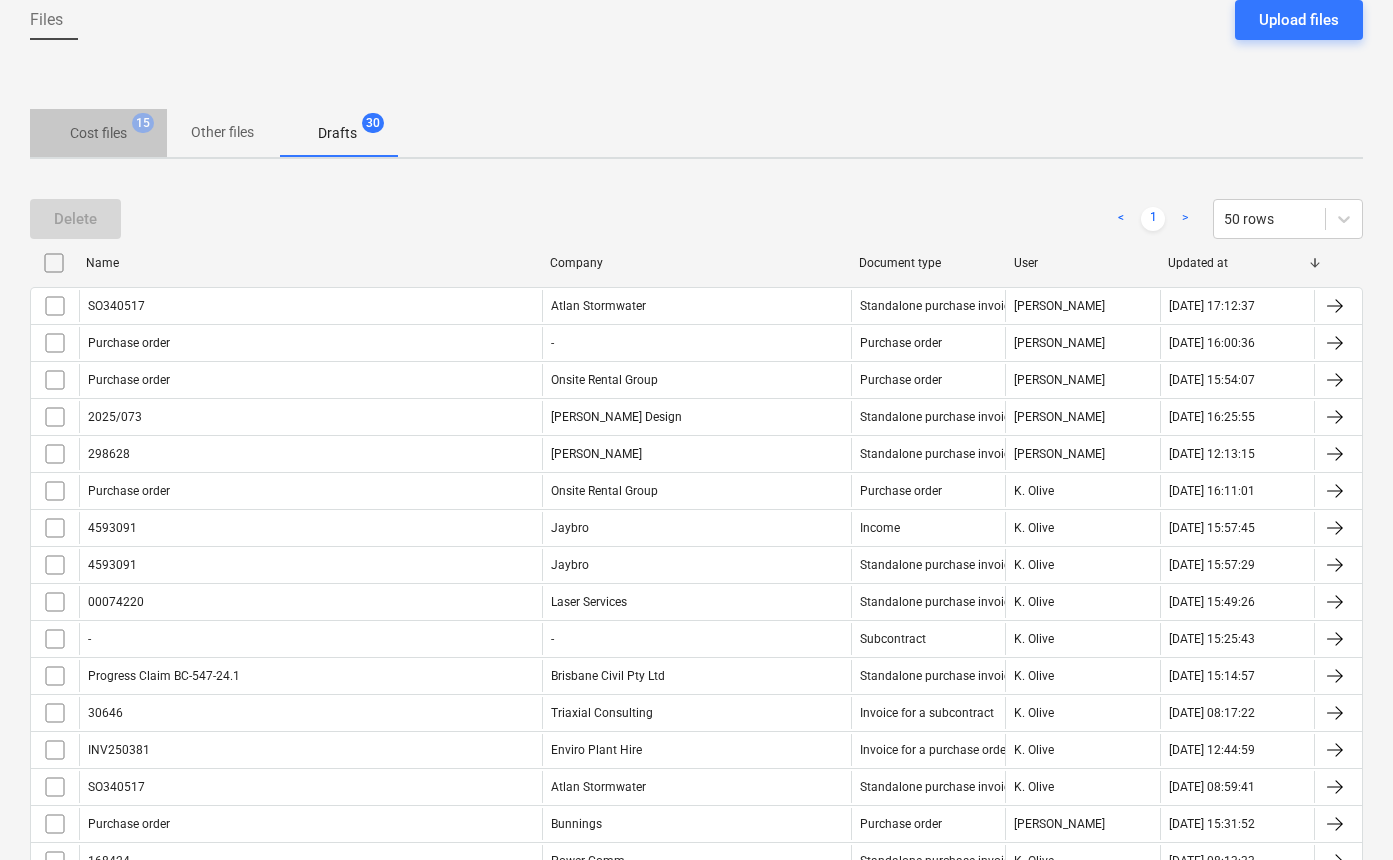 click on "Cost files" at bounding box center (98, 133) 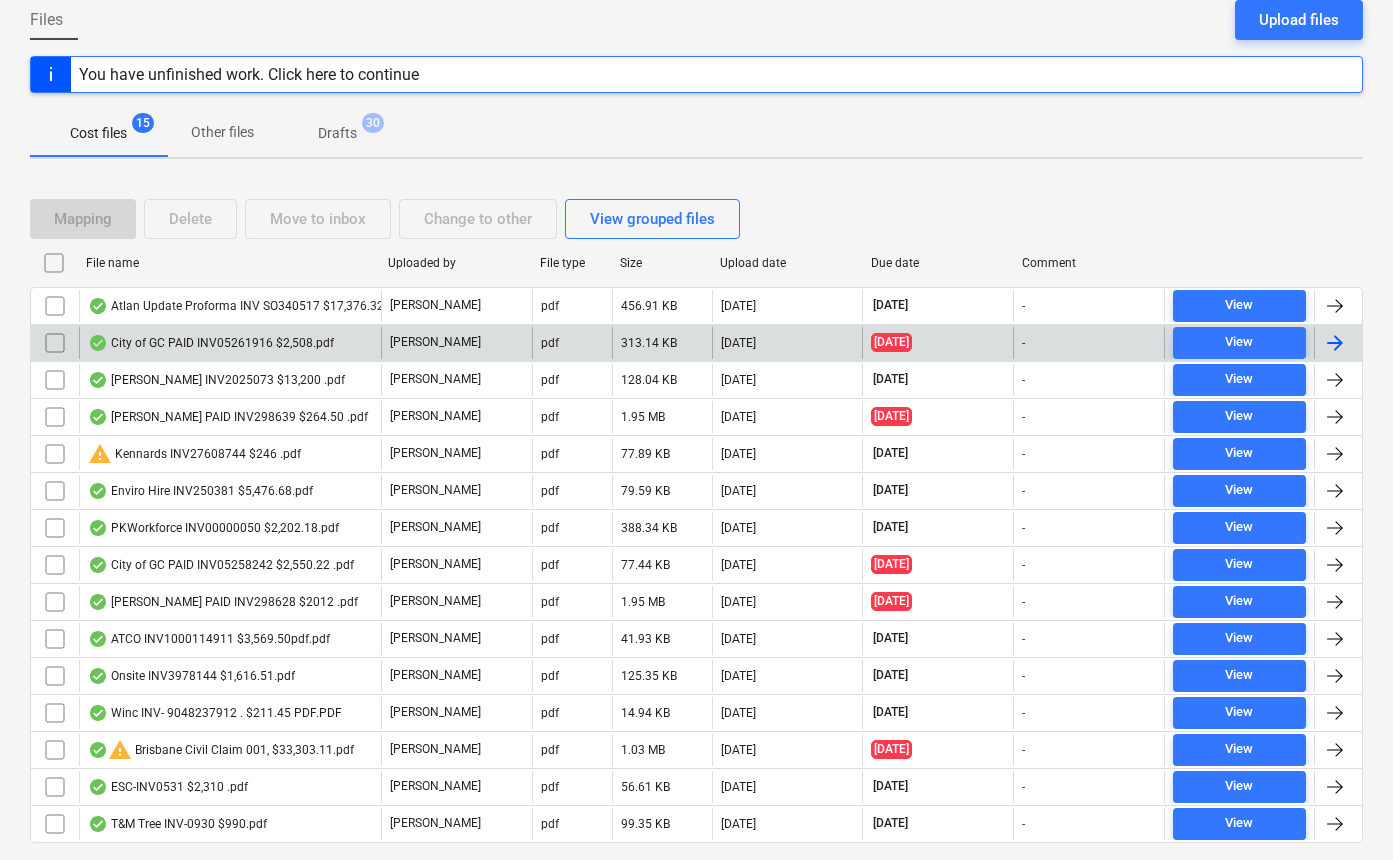 type 